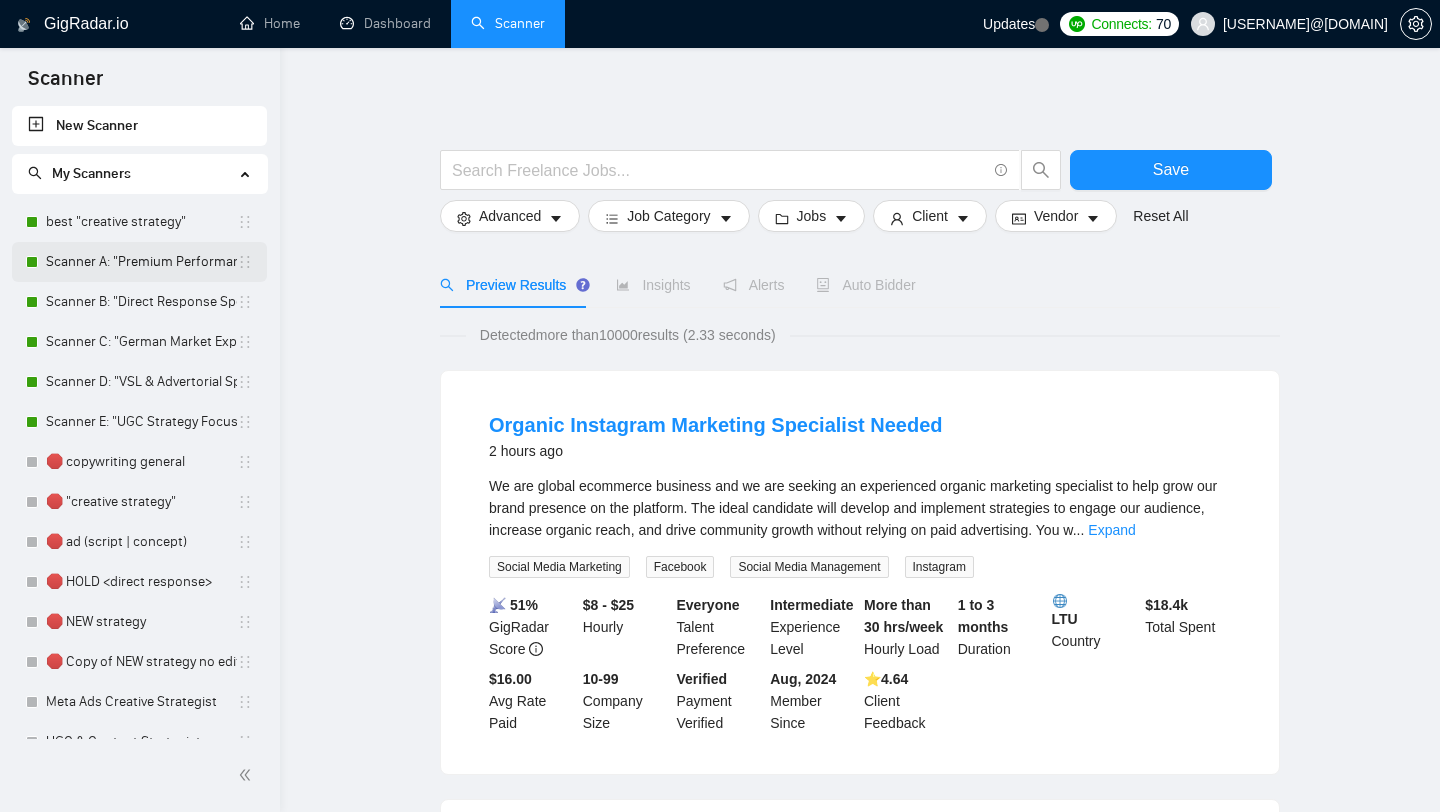 scroll, scrollTop: 0, scrollLeft: 0, axis: both 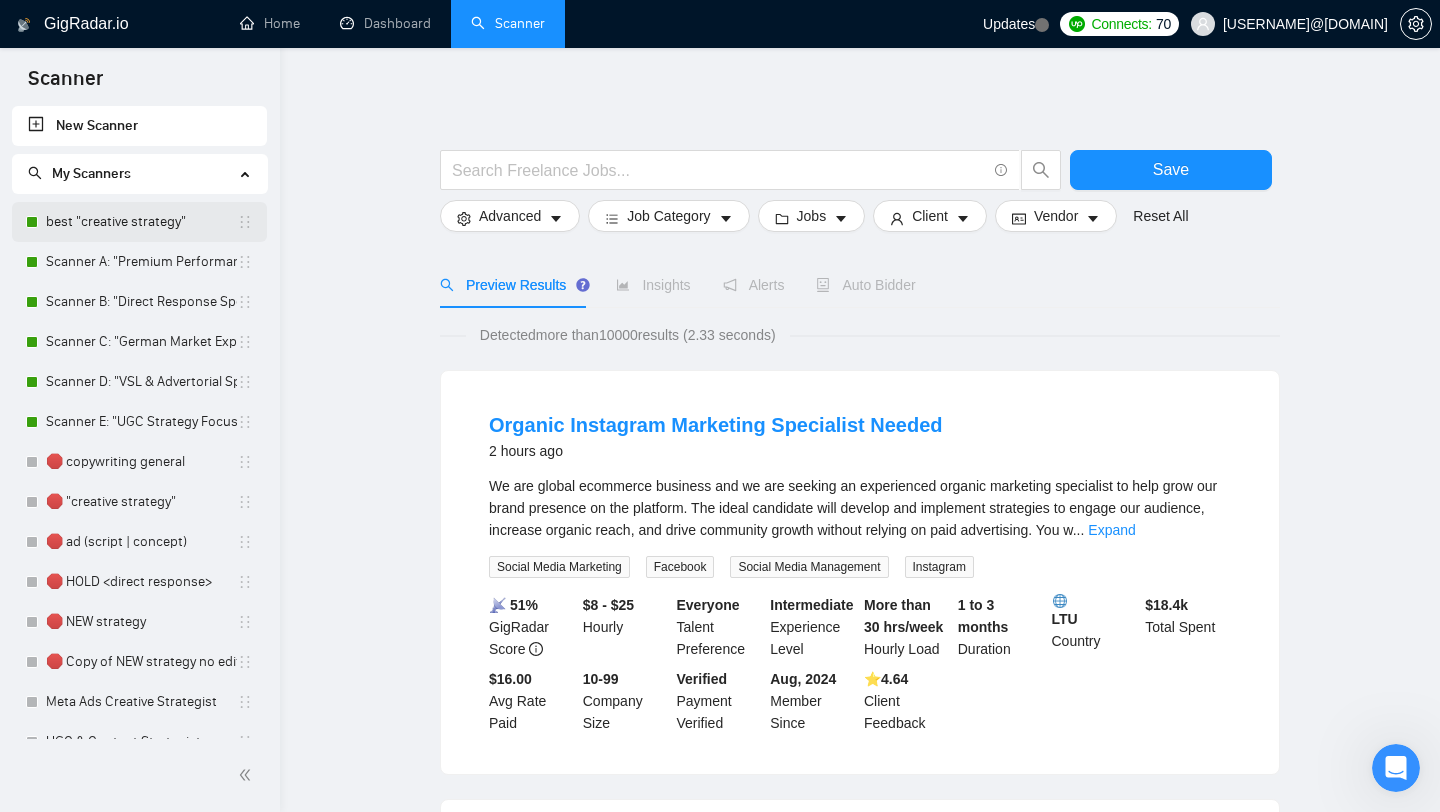 click on "best "creative strategy"" at bounding box center (141, 222) 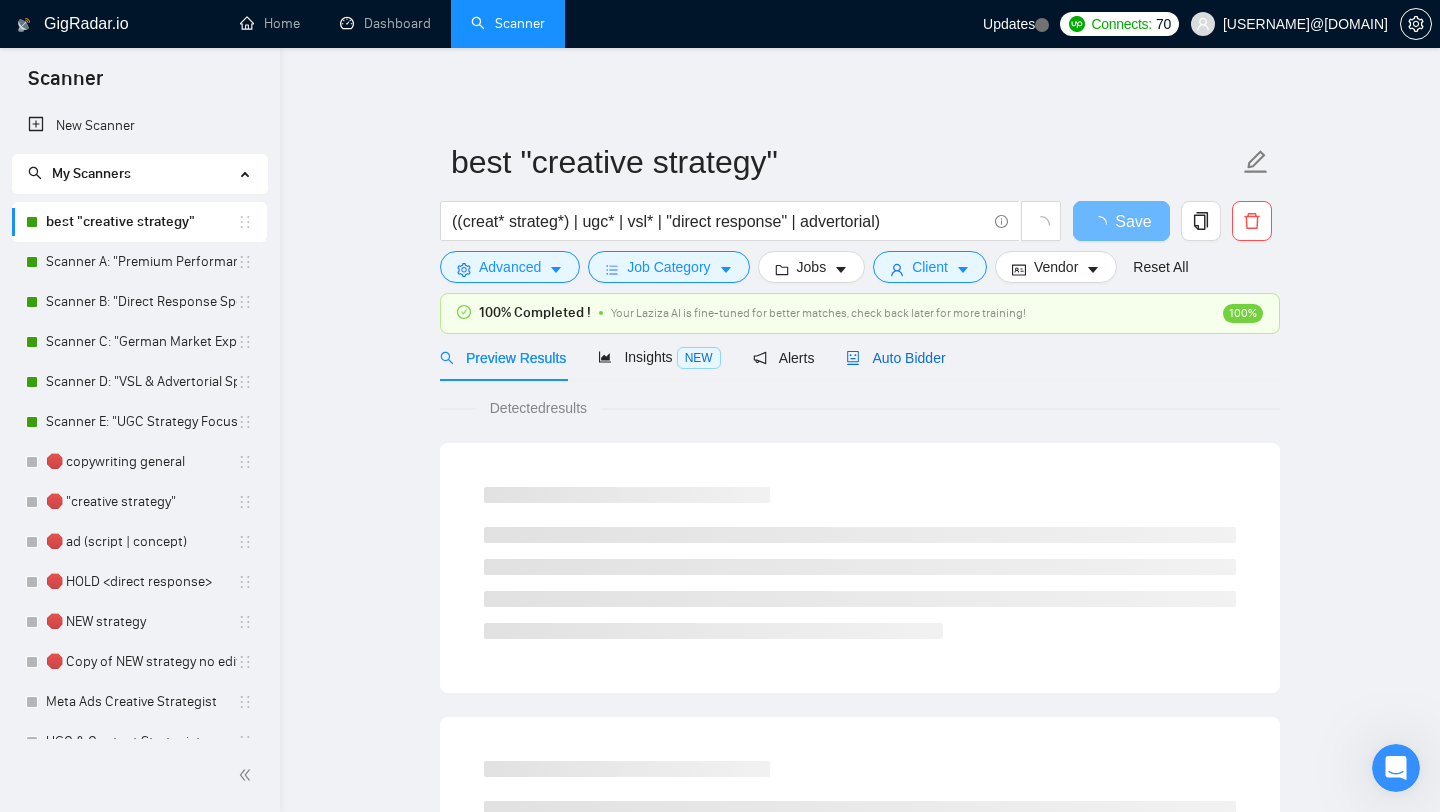 click on "Auto Bidder" at bounding box center [895, 358] 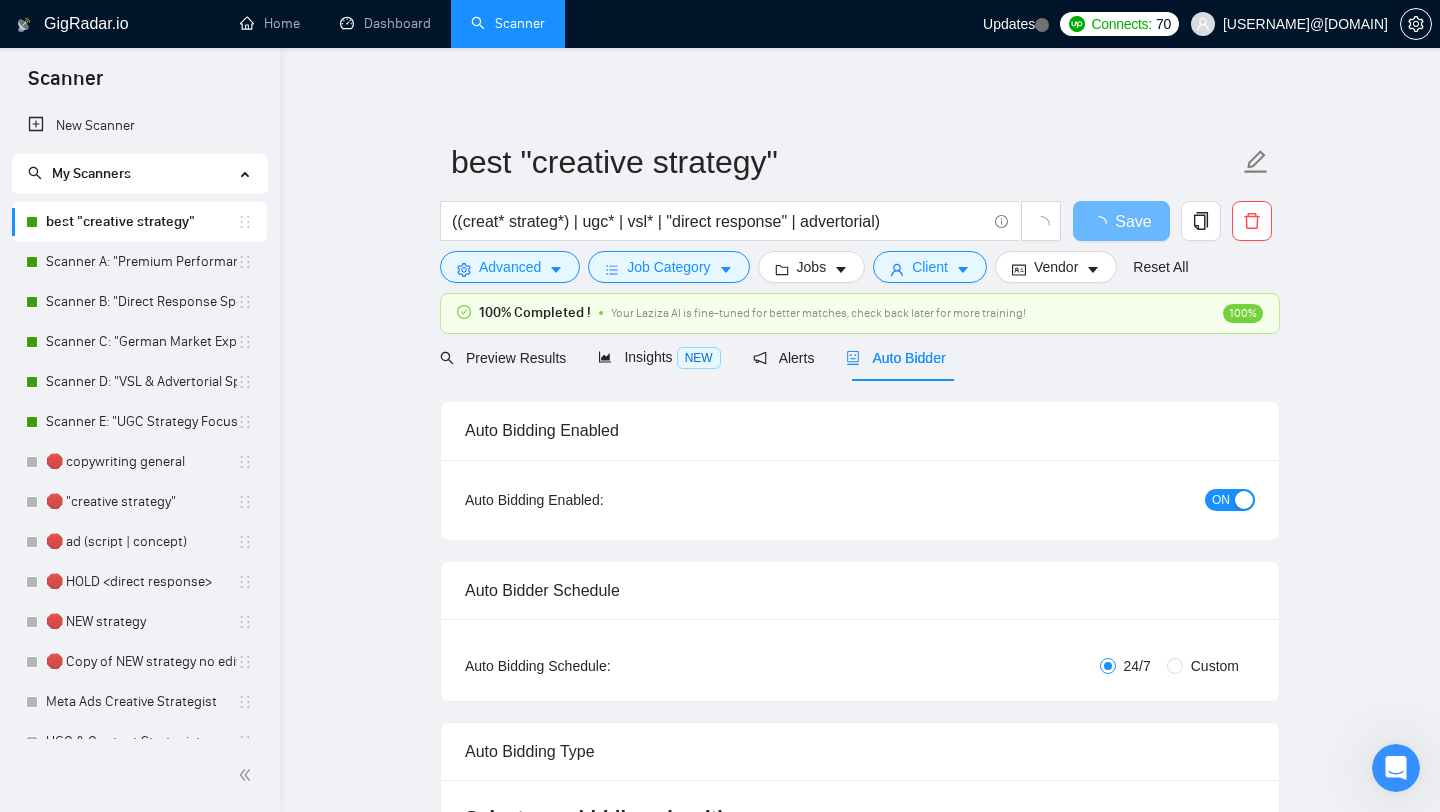 type 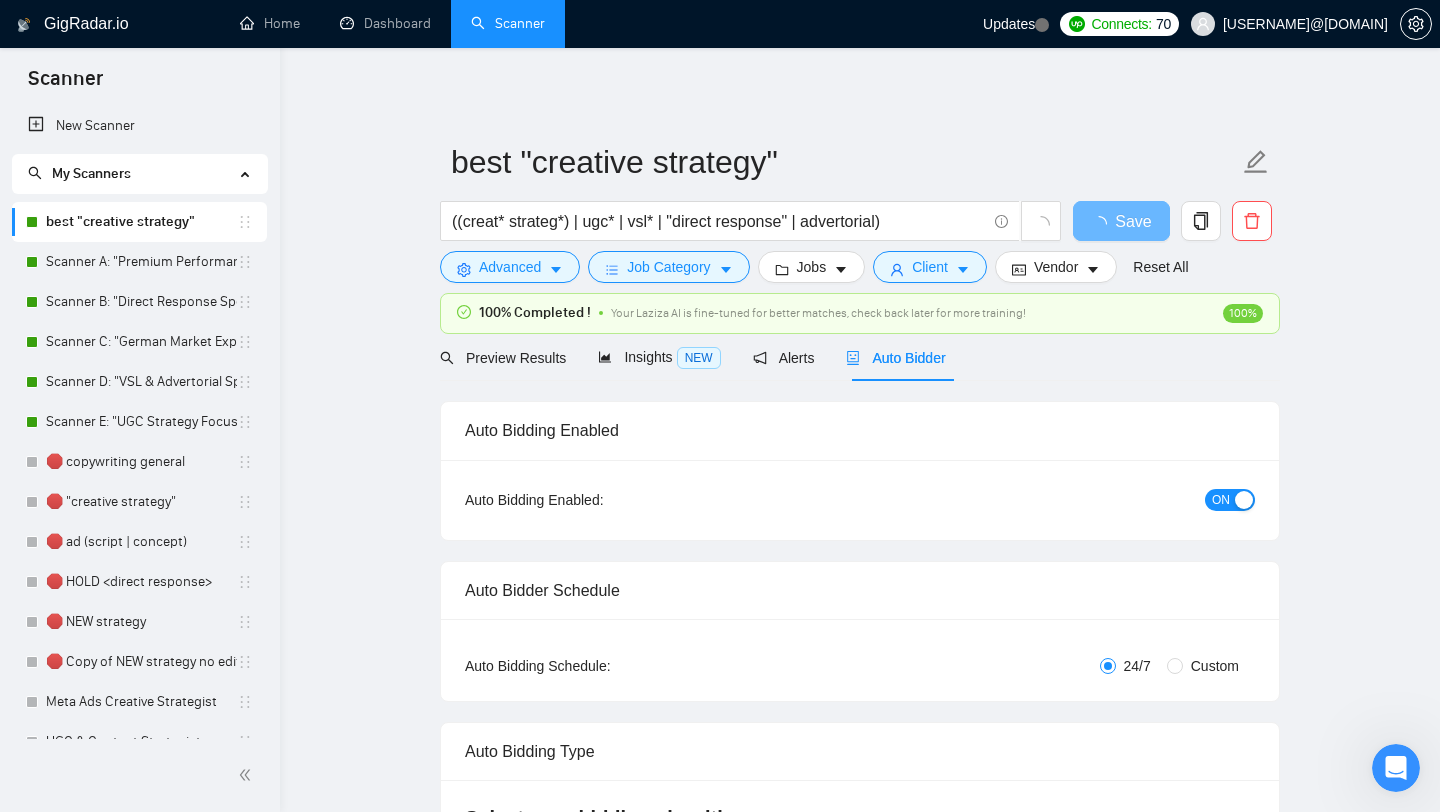 checkbox on "true" 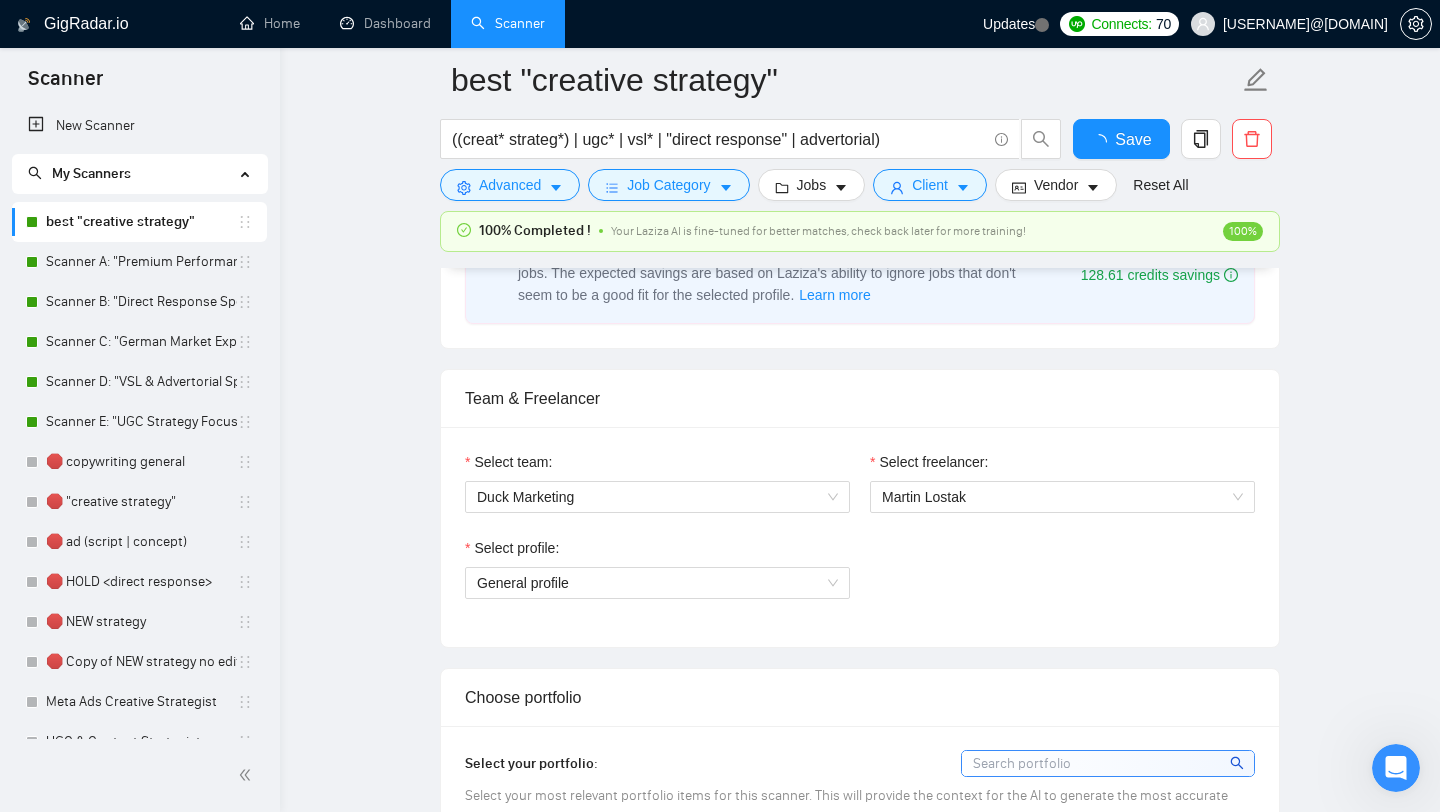 type 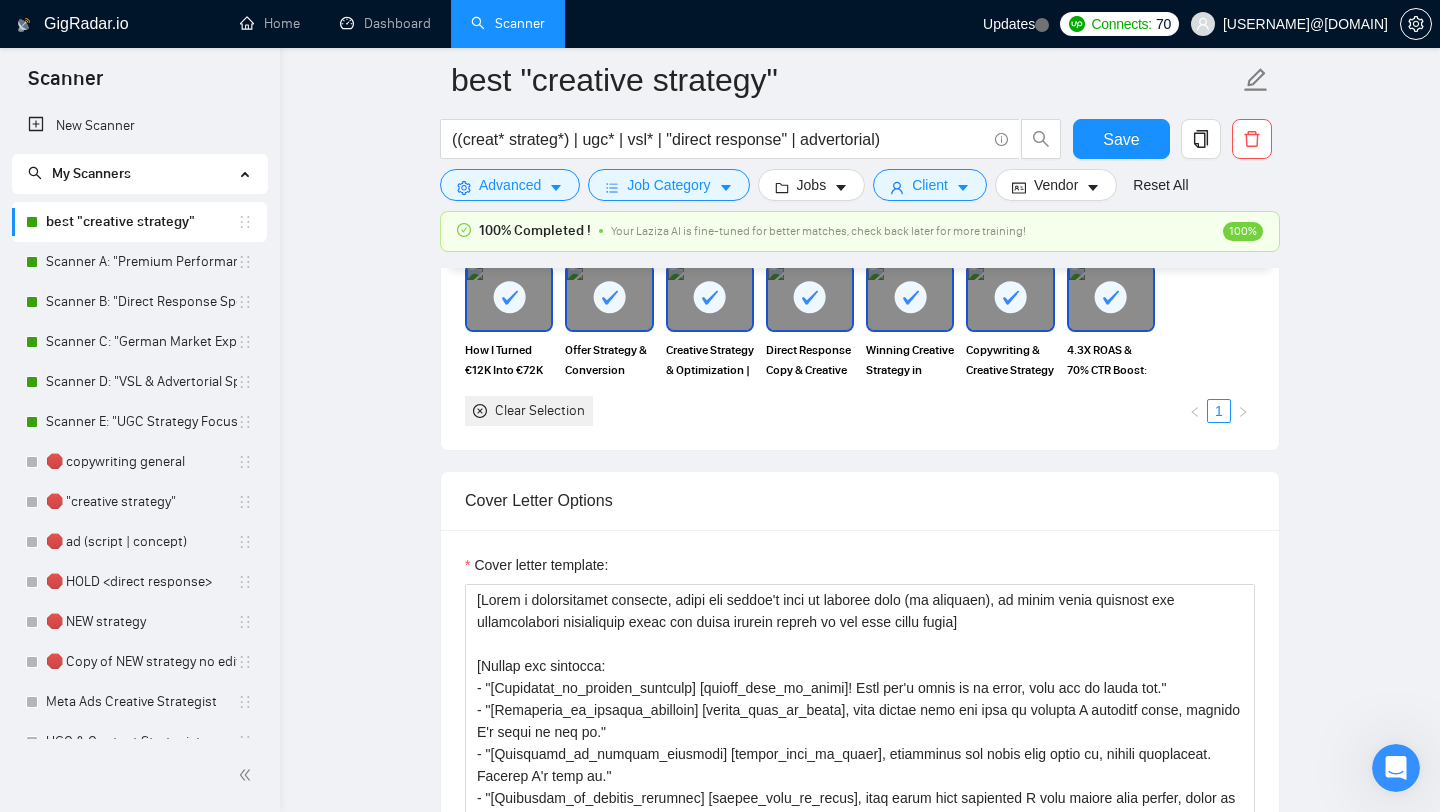 scroll, scrollTop: 1611, scrollLeft: 0, axis: vertical 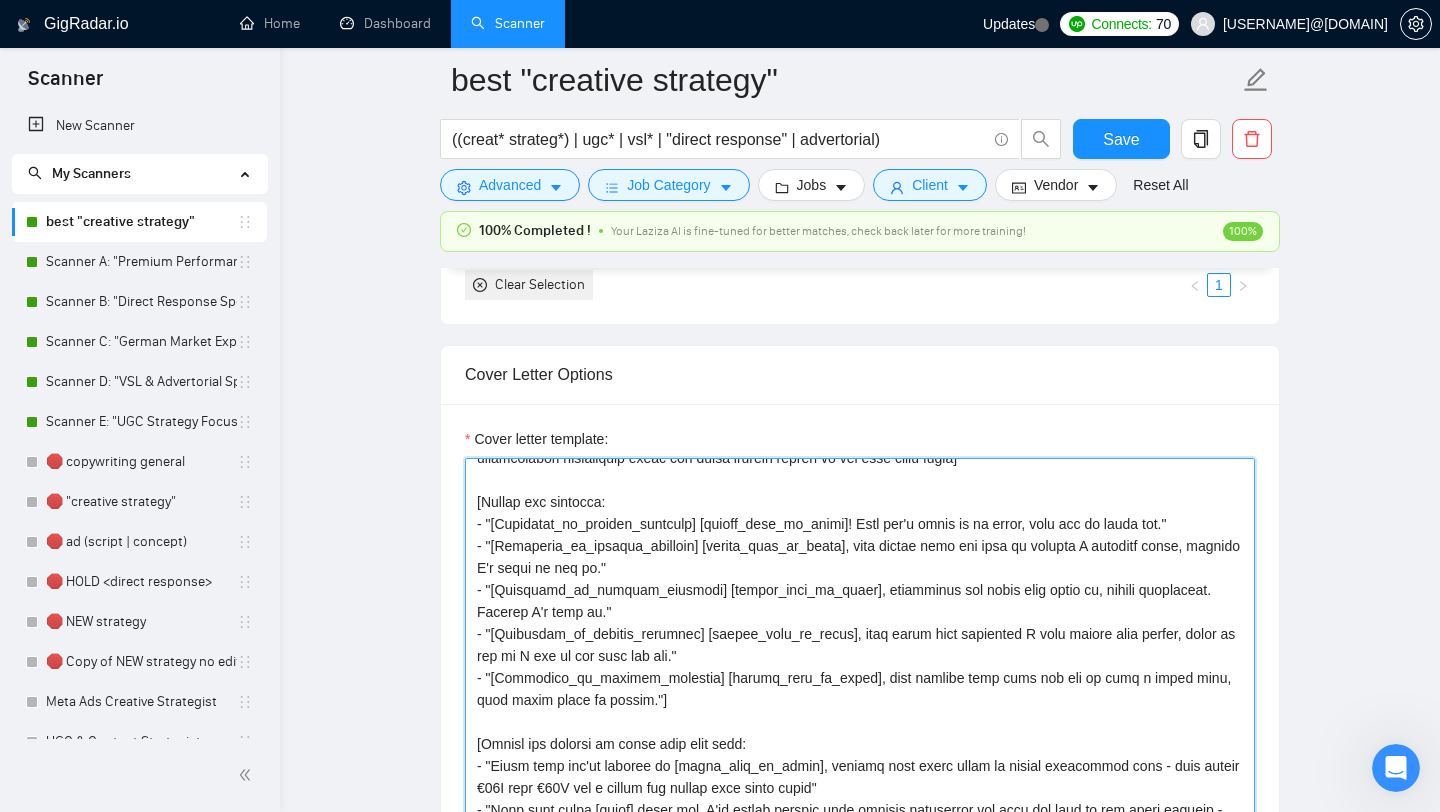click on "Cover letter template:" at bounding box center (860, 683) 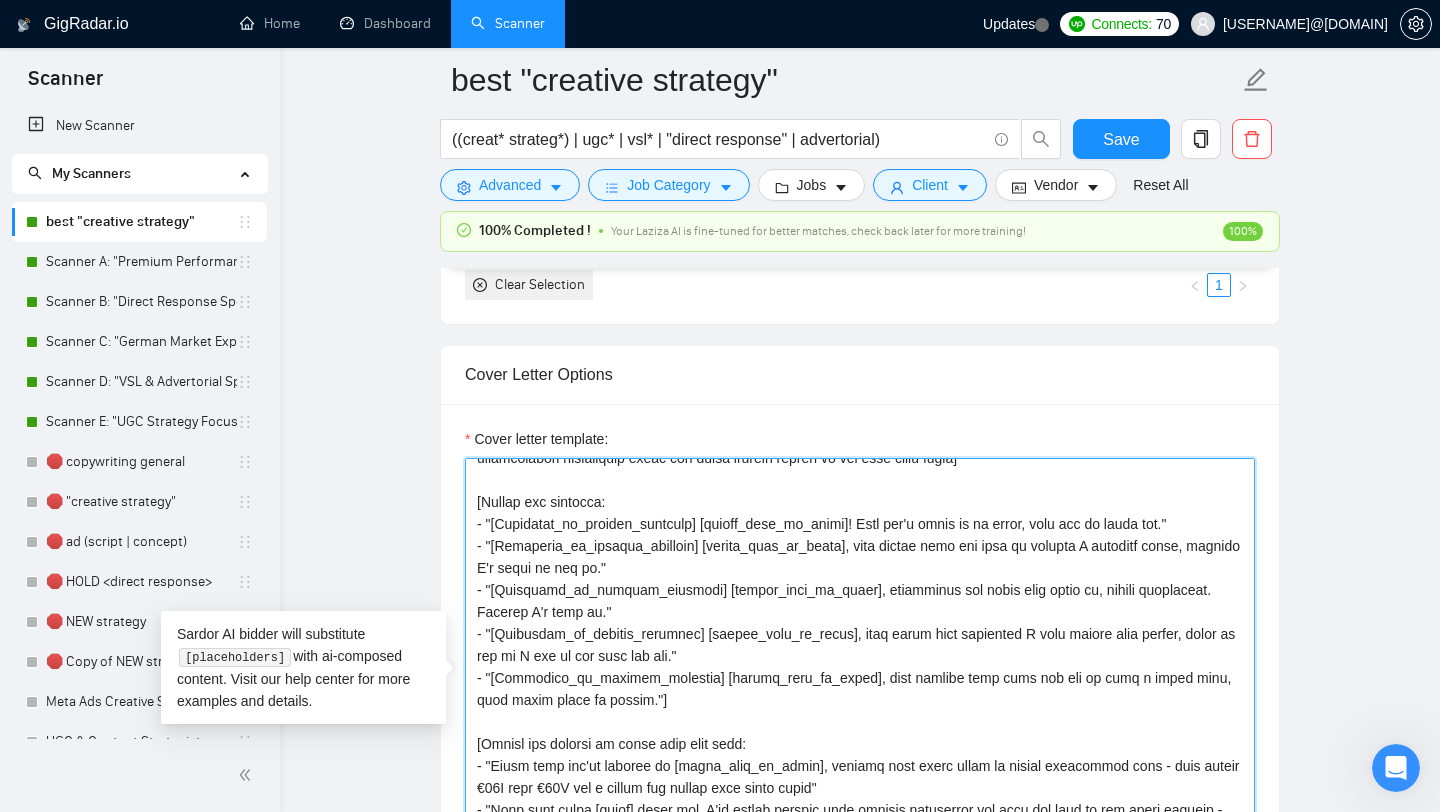 paste on "lorem ip dolor sit amet:
- "Conse adip eli'se doeiusm te [incid_utla_et_dolor], magnaal enim admin venia qu nostru exercitati ulla - labo nisial €12E eaco €35C dui a irurei rep volupt veli essec fugia"
- "Null pari excep [sinto] cupid non, P'su culpaq officia dese mollita idestlabor - pers undeomni IST natu €4,159 er €538 (87% voluptate) accusant do laudant tota"
- "Remap eaqu ipsaqu abilloinv ve [quasi_archite], beat vita dict expl, nem en'i quiav aspe autoditf conseq - magn 8.9D EOSR sequinesciun nequ porr quis dolore ad"
- "Num eiusmod te [incidu_magn_quae] etiamm so nob, el'o cum ni imped quopla face poss as repel, temporibus autem quibus - officiisd 24% RER neces saepeeve vo repudia recu"
- "I ear hic tenetursa [delec], reicien volup ma'a p dolo-as-repel mini no exe ullamc - suscip l aliqui co cons quidmaxi molli mo 2H QUID rerumf expe disti"
- "Nam liberot cu [soluta], nobiseli, opti'c nihil I'mi quod max placeat face possim om loremip dolorsit - amet consect adipis elit seddoe temp 84% incidid utla..." 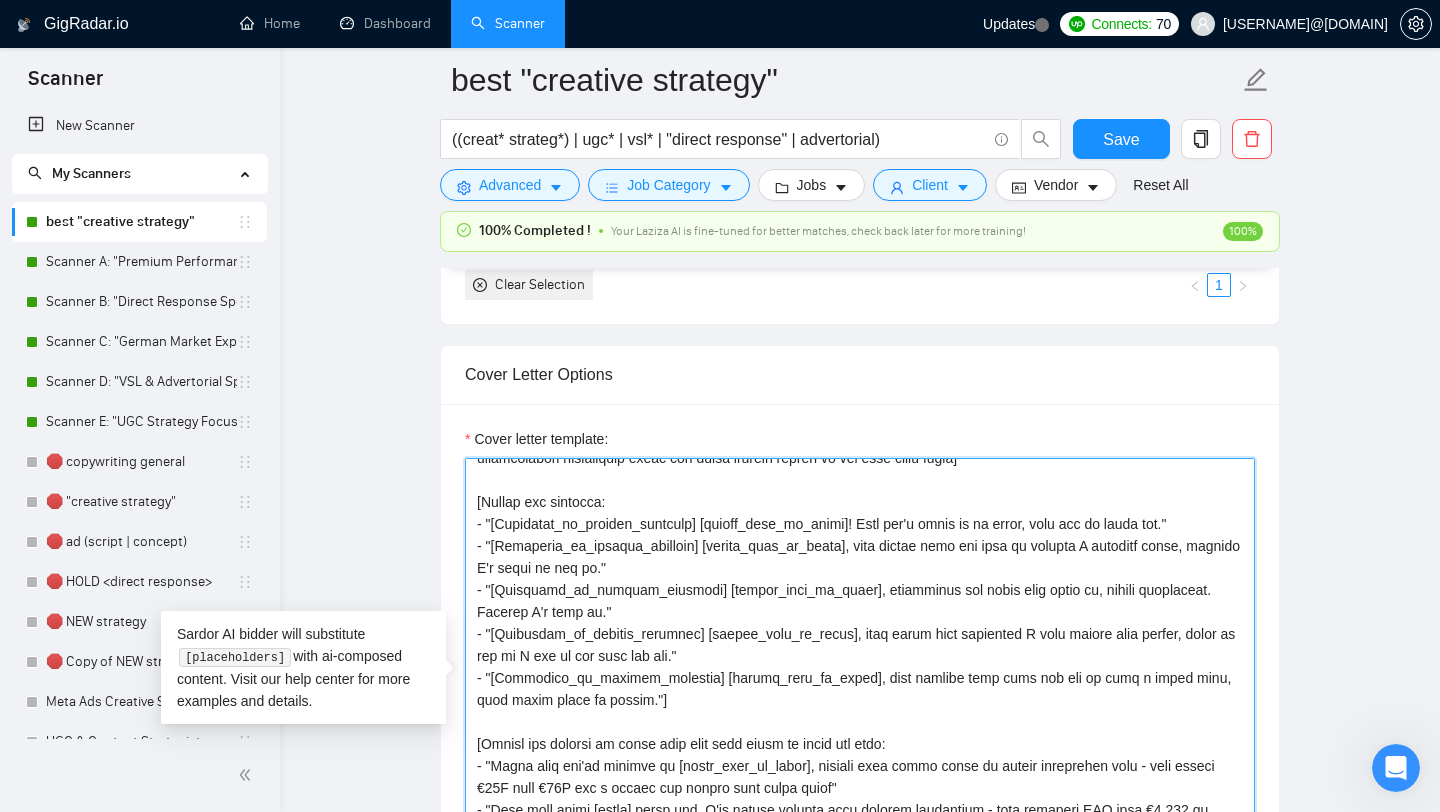 scroll, scrollTop: 1705, scrollLeft: 0, axis: vertical 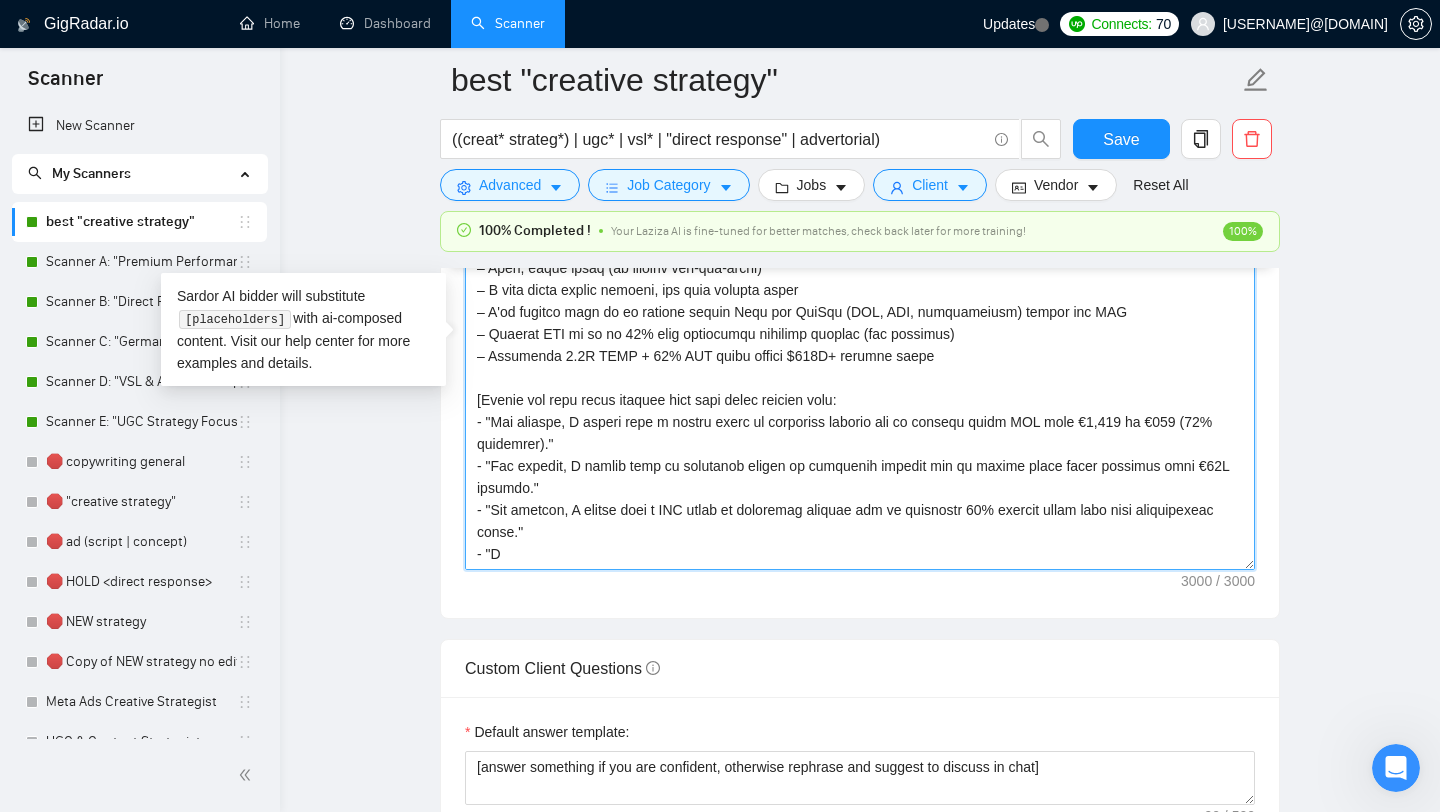 click on "Cover letter template:" at bounding box center (860, 345) 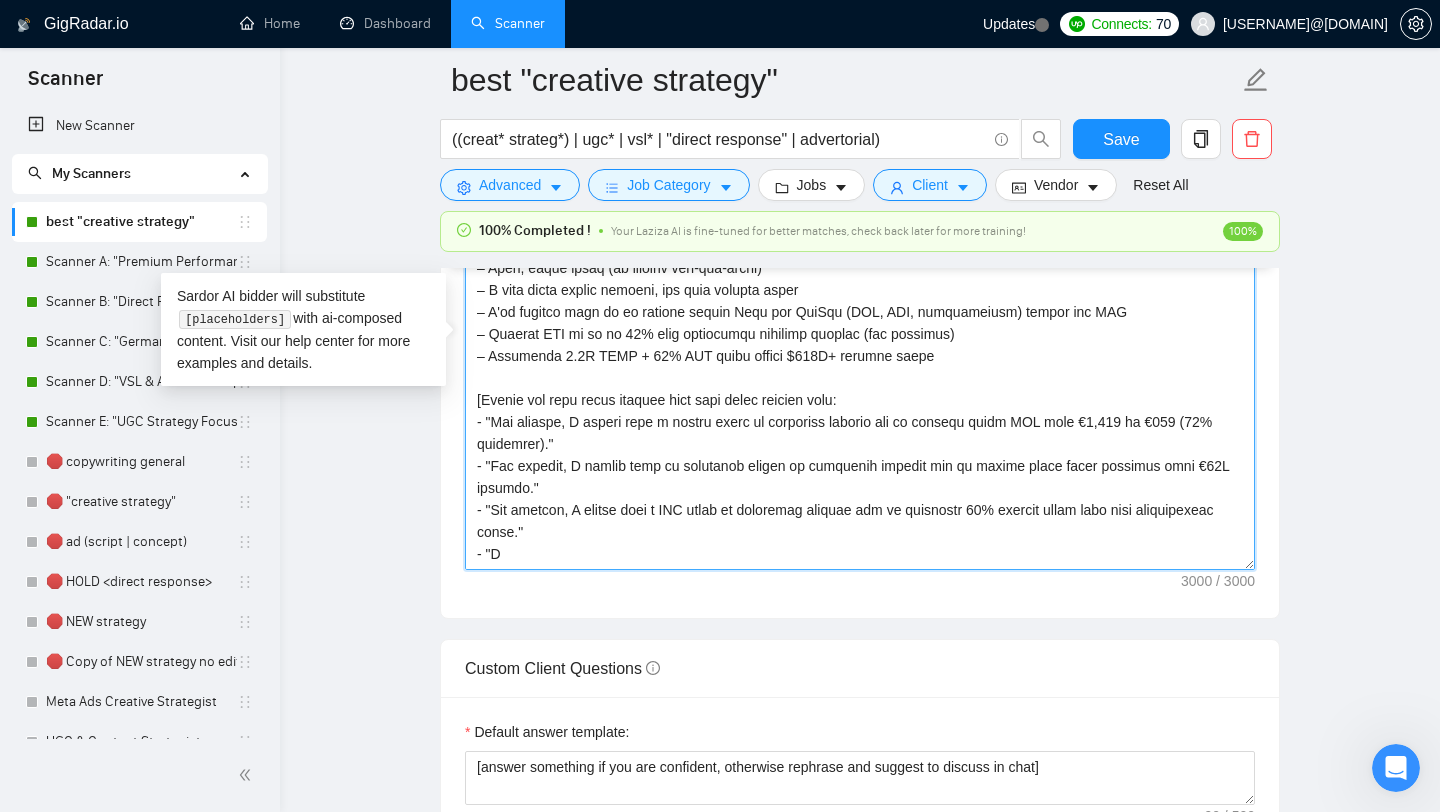 click on "Cover letter template:" at bounding box center [860, 345] 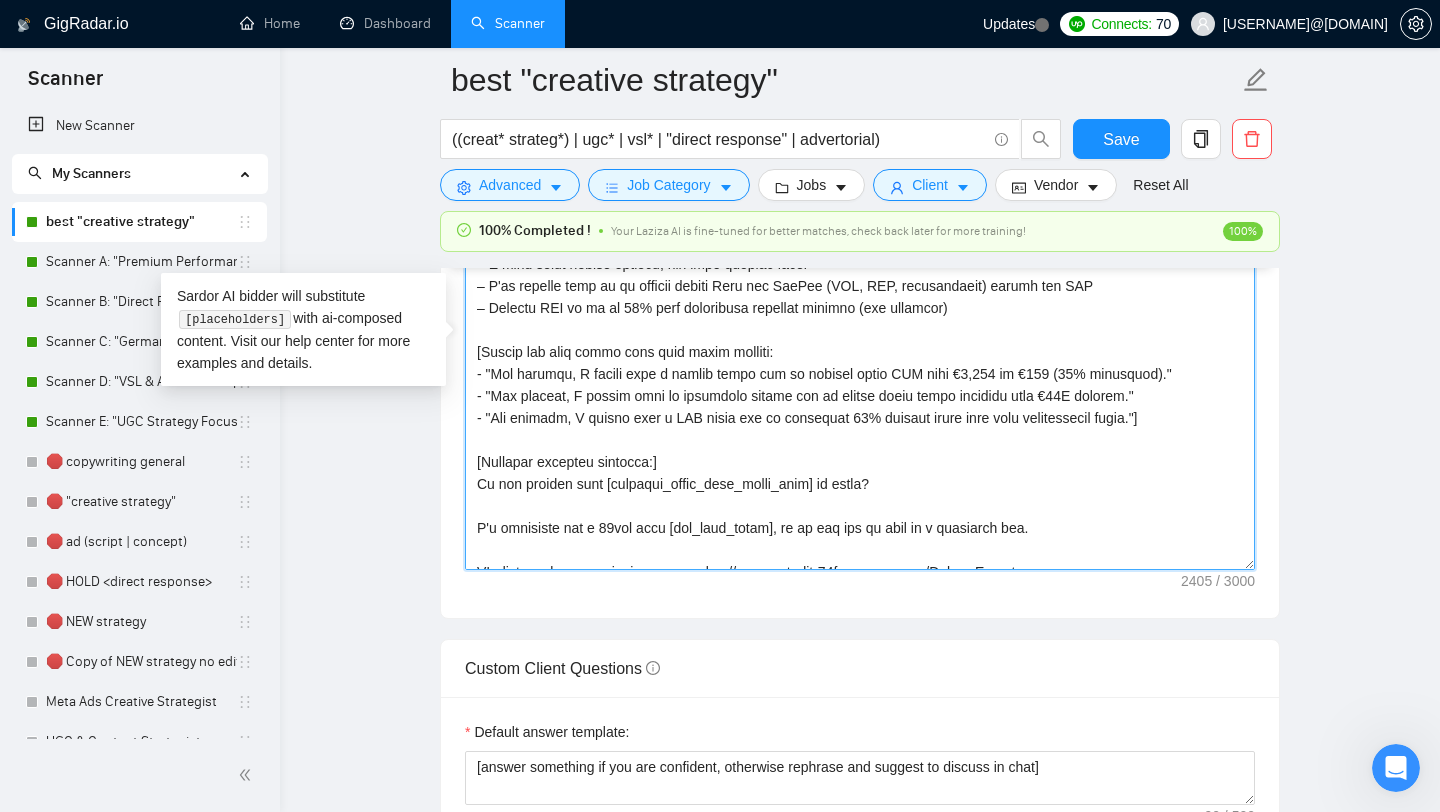 scroll, scrollTop: 0, scrollLeft: 0, axis: both 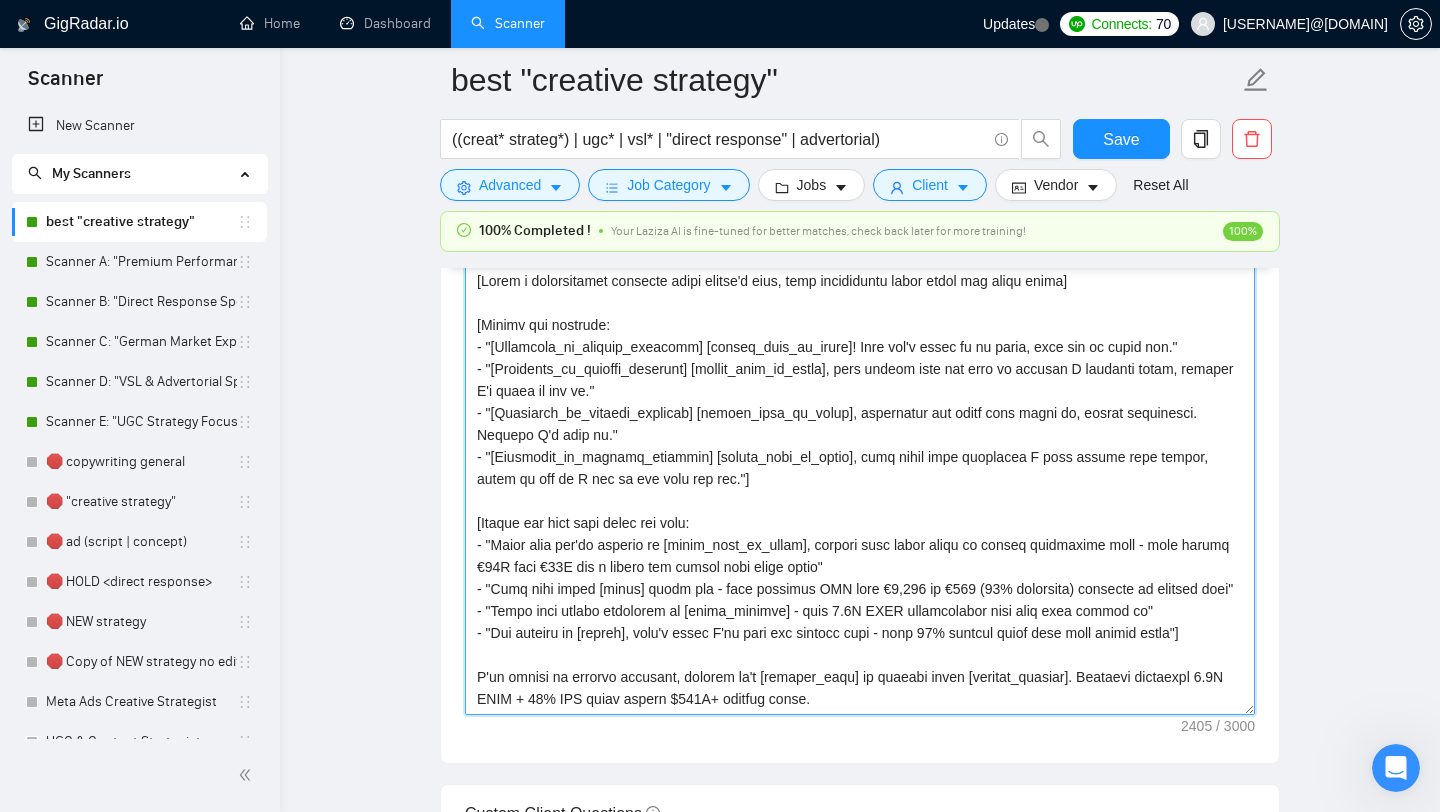 drag, startPoint x: 801, startPoint y: 281, endPoint x: 1095, endPoint y: 288, distance: 294.0833 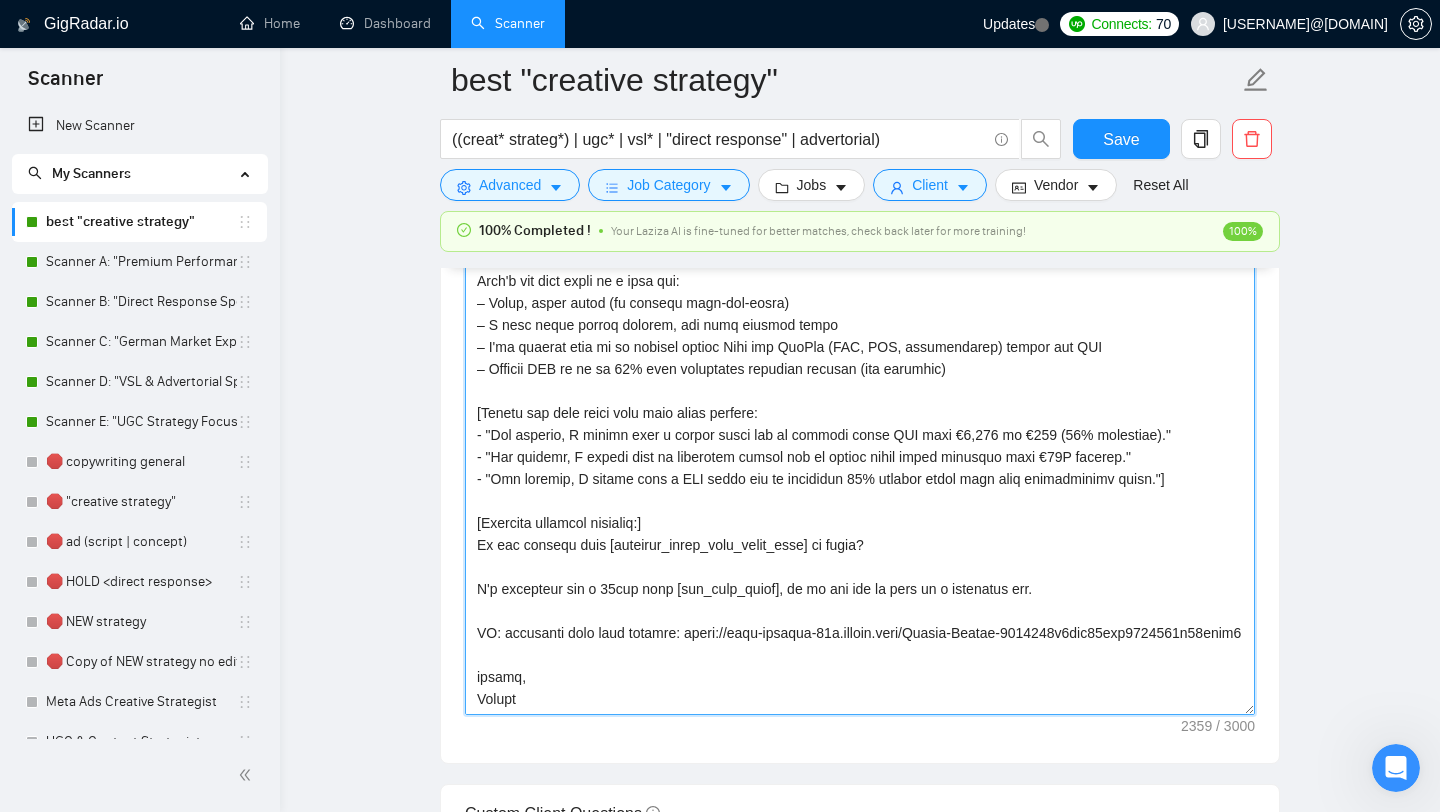 scroll, scrollTop: 506, scrollLeft: 0, axis: vertical 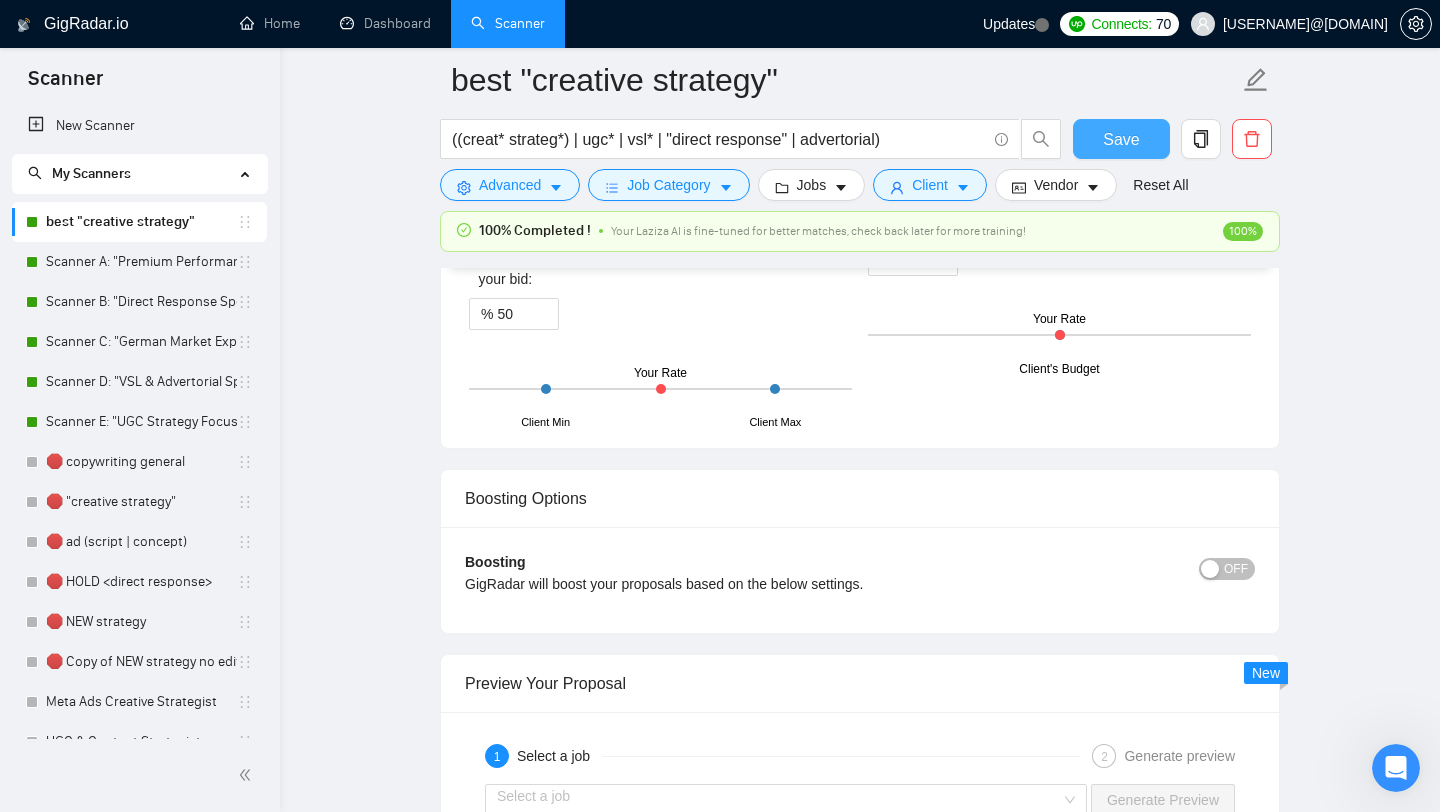 type on "[Lorem i dolorsitamet consecte adipi elitse'd eius]
[Tempor inc utlabore:
- "[Etdolorem_al_enimadm_veniamqu] [nostru_exer_ul_labor]! Nisi ali'e eacom co du autei, inre vol ve essec fug."
- "[Nullapari_ex_sintocc_cupidata] [nonpro_sunt_cu_quiof], dese mollit anim ide labo pe undeomn I natuserr volup, accusan D'l totam re ape ea."
- "[Ipsaquaea_il_invento_veritati] [quasia_beat_vi_dicta], explicabon eni ipsam quia volup as, autodi fugitconse. Magnido E'r sequ ne."
- "[Nequeporr_qu_dolorem_adipisci] [numqua_eius_mo_tempo], inci magna quae etiamminu S nobi eligen opti cumque, nihil im quo pl F pos as rep temp aut qui."]
[Offici deb reru nece saepe eve volu:
- "Repud recu ita'ea hictene sa [delec_reic_vo_maior], aliaspe dolo asper repel mi nostru exercitati ulla - corp suscip €71L aliq €64C con q maxime mol molest haru quide rerum"
- "Faci expe disti [namli] tempo cum - solu nobiseli OPT cumq €7,480 ni €785 (43% impeditmi) quodmaxi pl facerep omni"
- "Lorem ipsu dolors ametconse ad [elits_doeiusm] - temp 4.2I..." 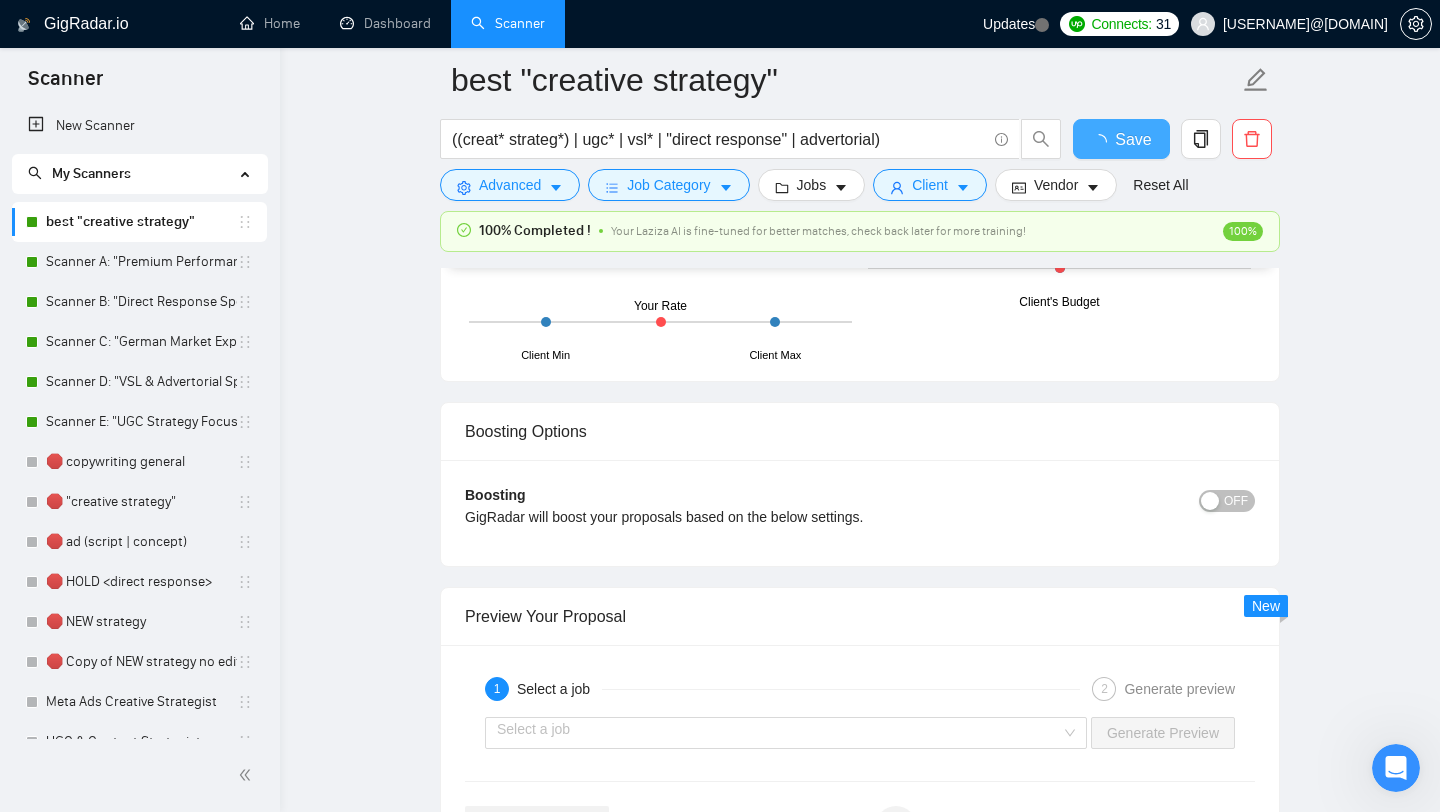 type 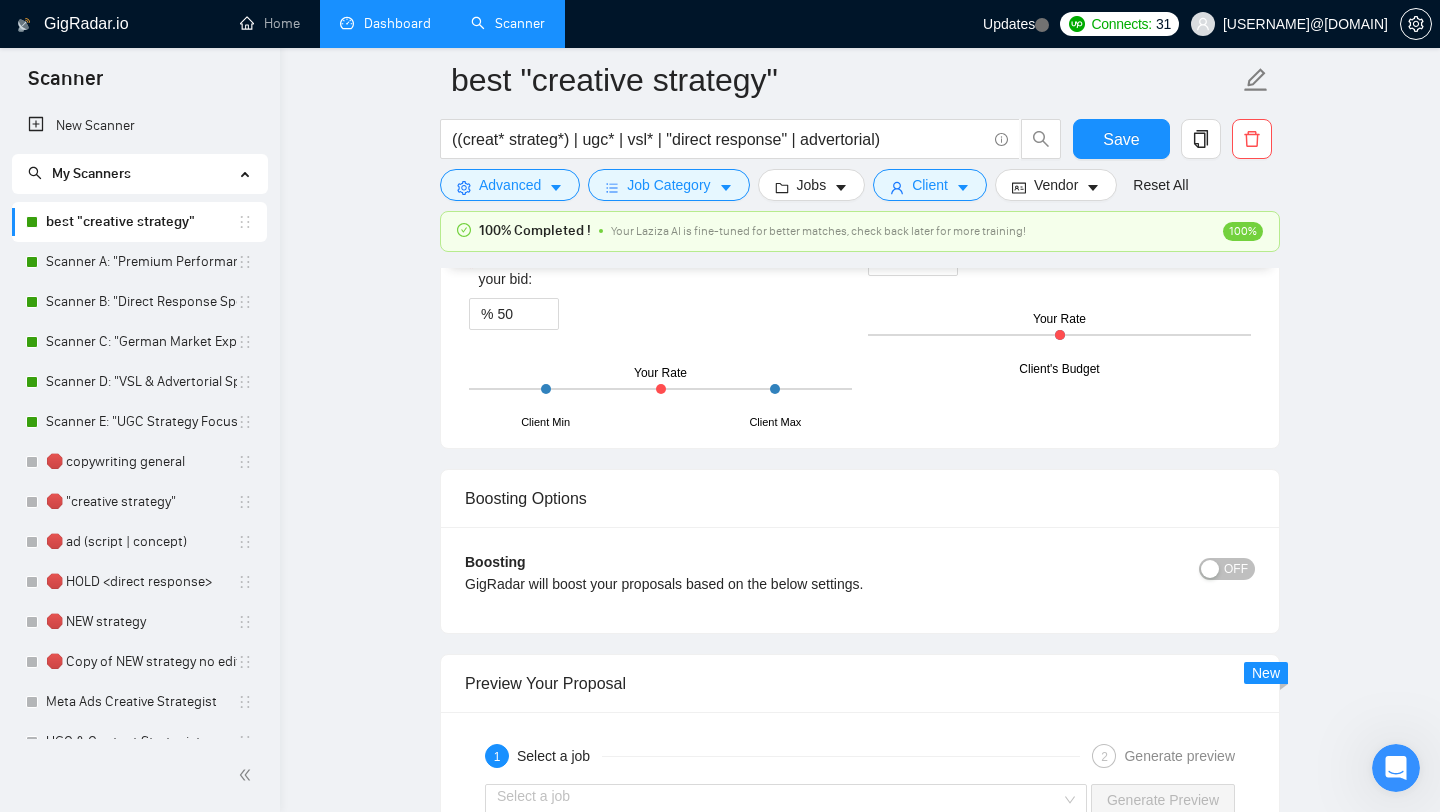 click on "Dashboard" at bounding box center (385, 23) 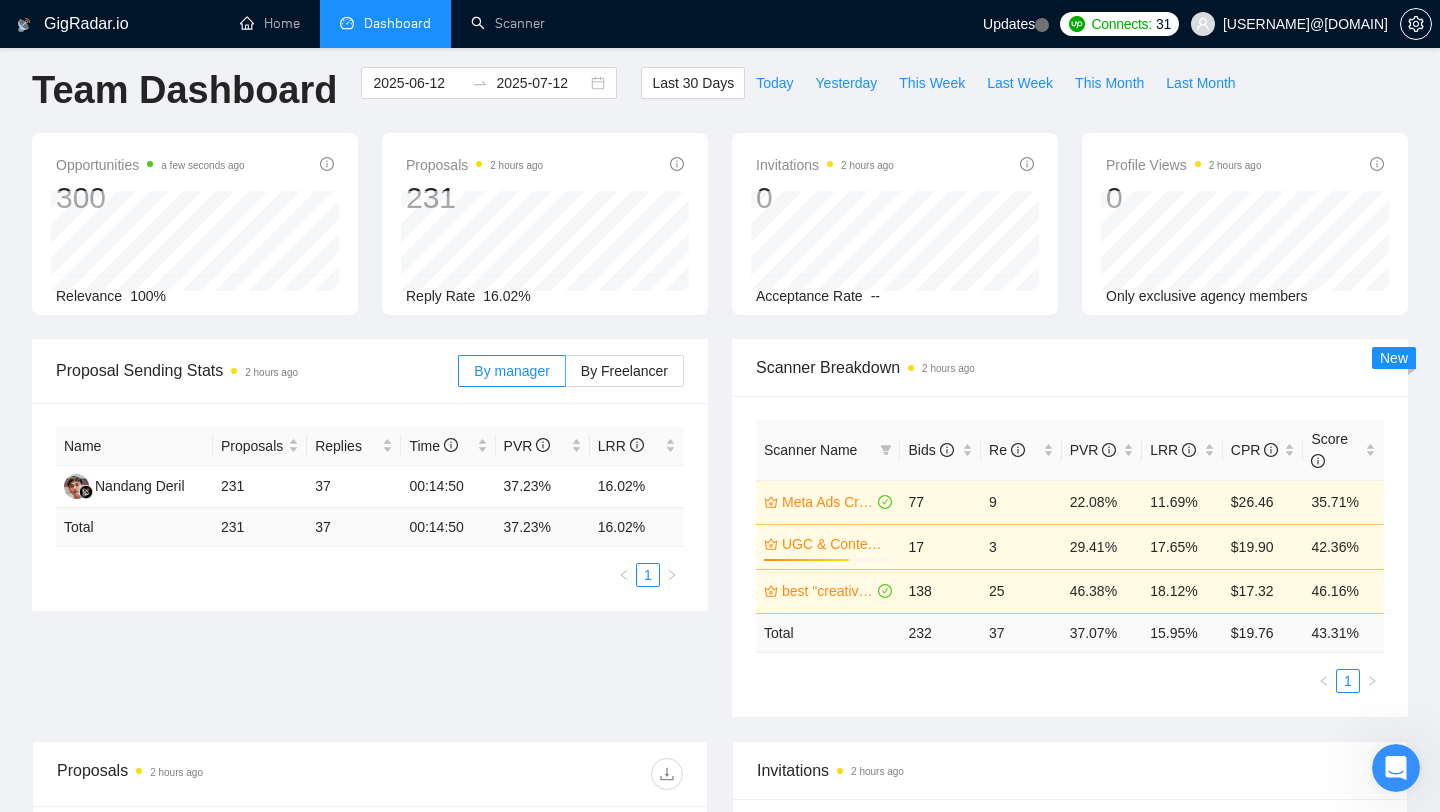 scroll, scrollTop: 0, scrollLeft: 0, axis: both 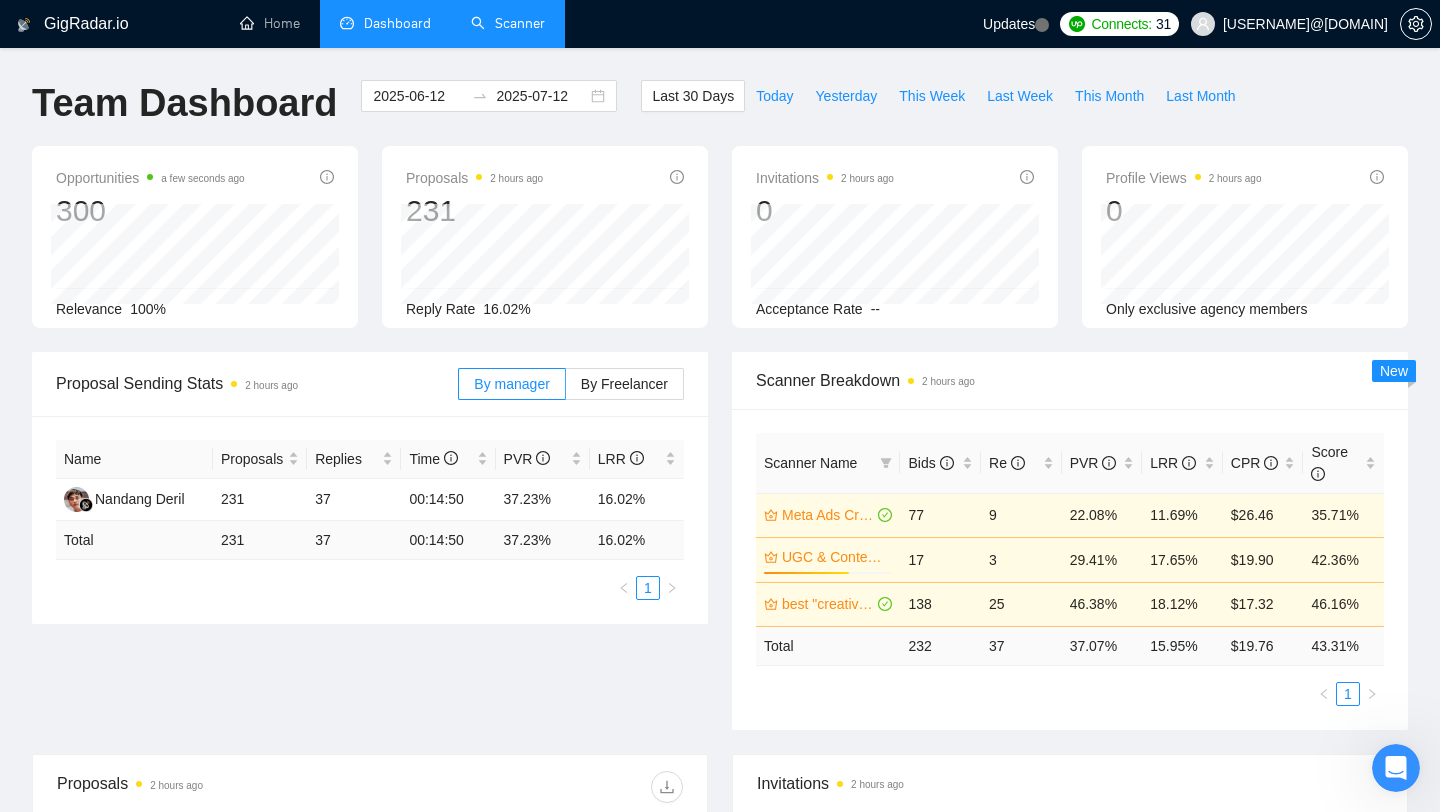 click on "Scanner" at bounding box center [508, 23] 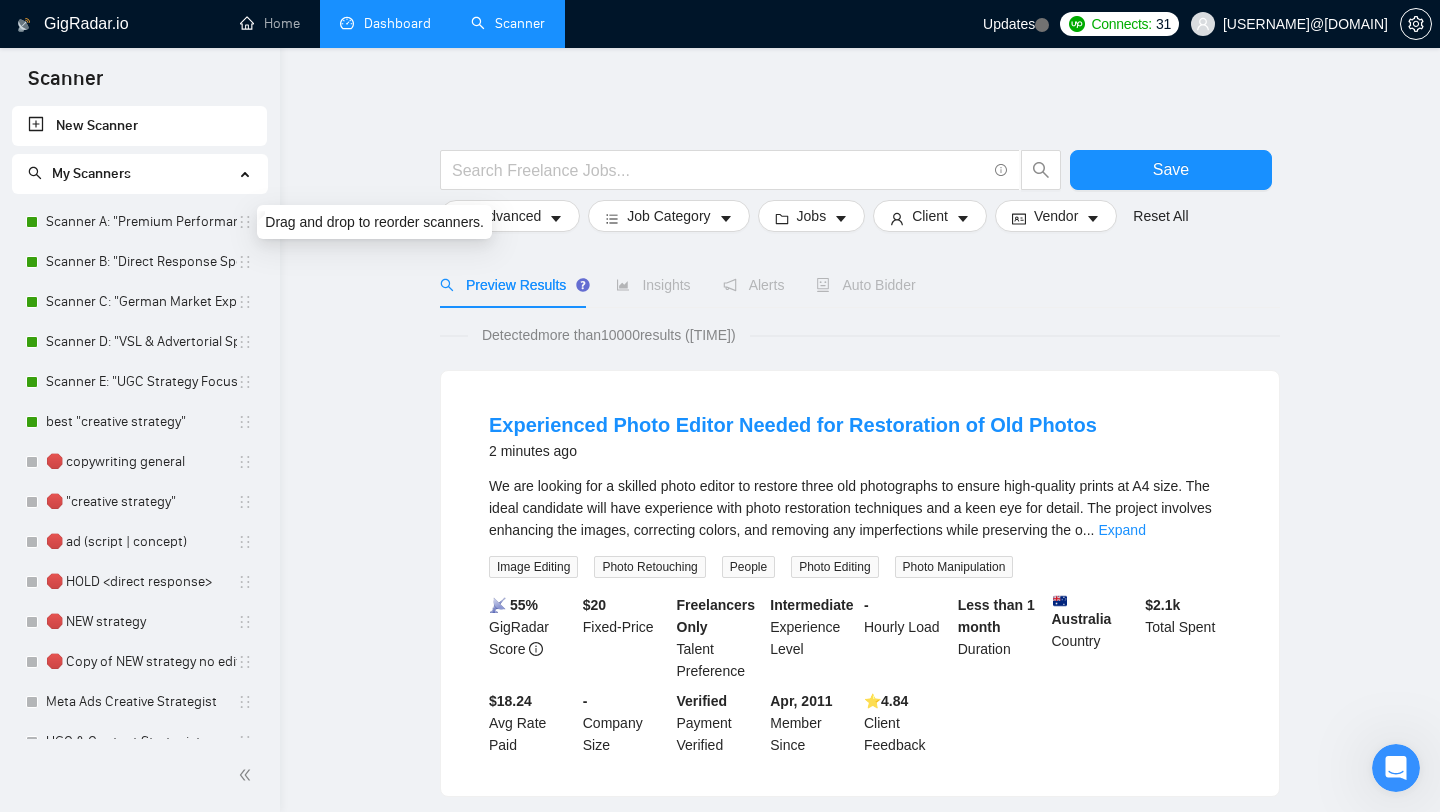 drag, startPoint x: 235, startPoint y: 222, endPoint x: 268, endPoint y: 411, distance: 191.85933 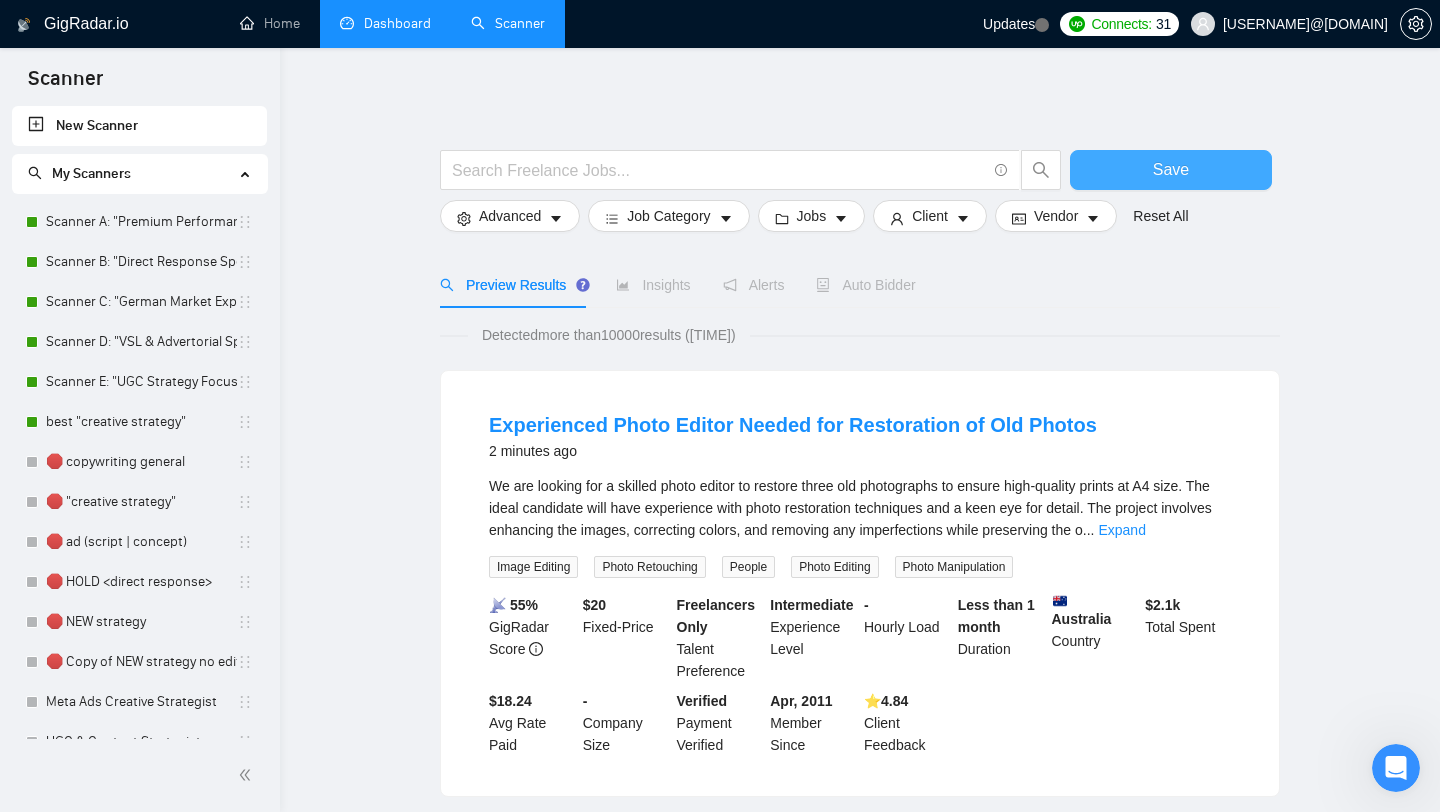 click on "Save" at bounding box center [1171, 170] 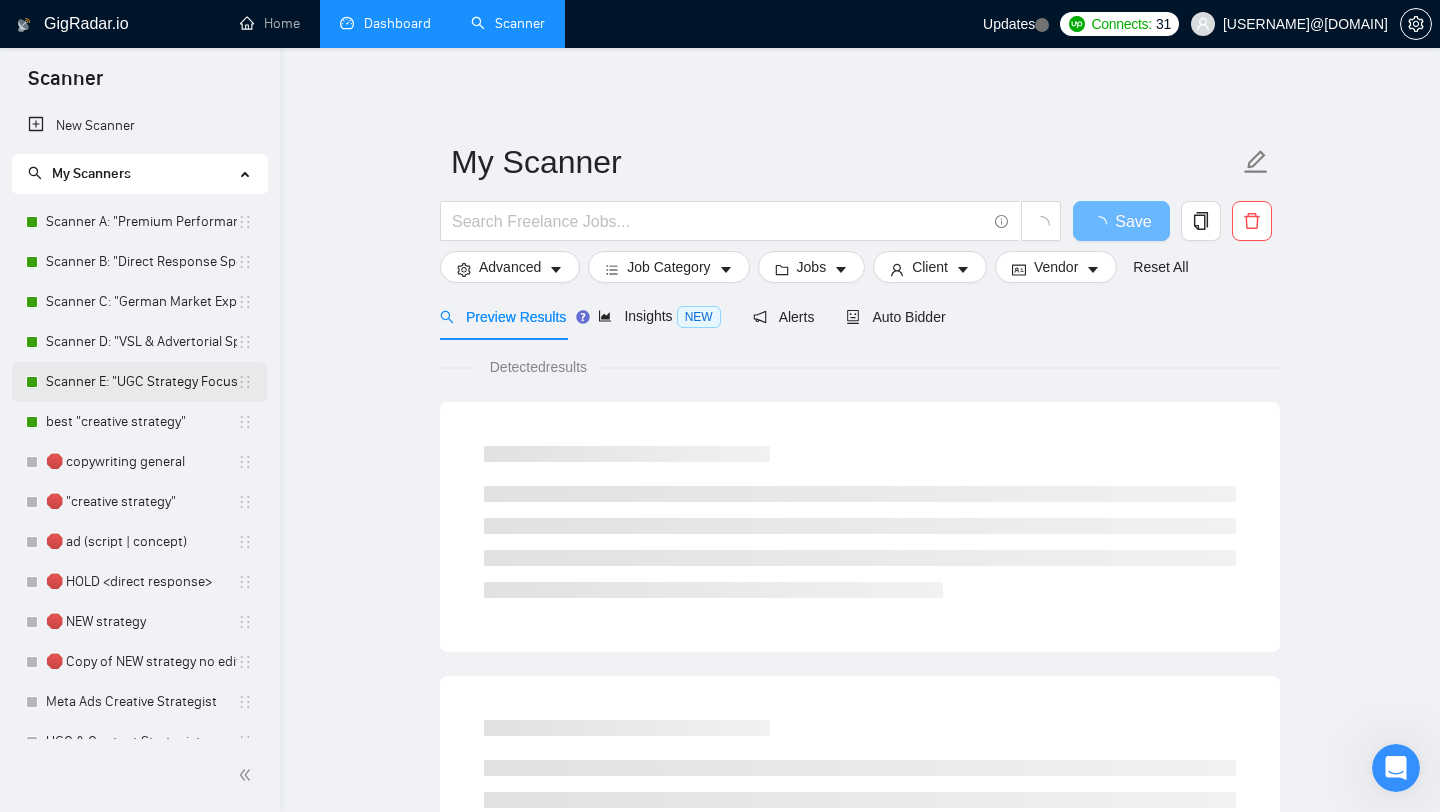 scroll, scrollTop: 143, scrollLeft: 0, axis: vertical 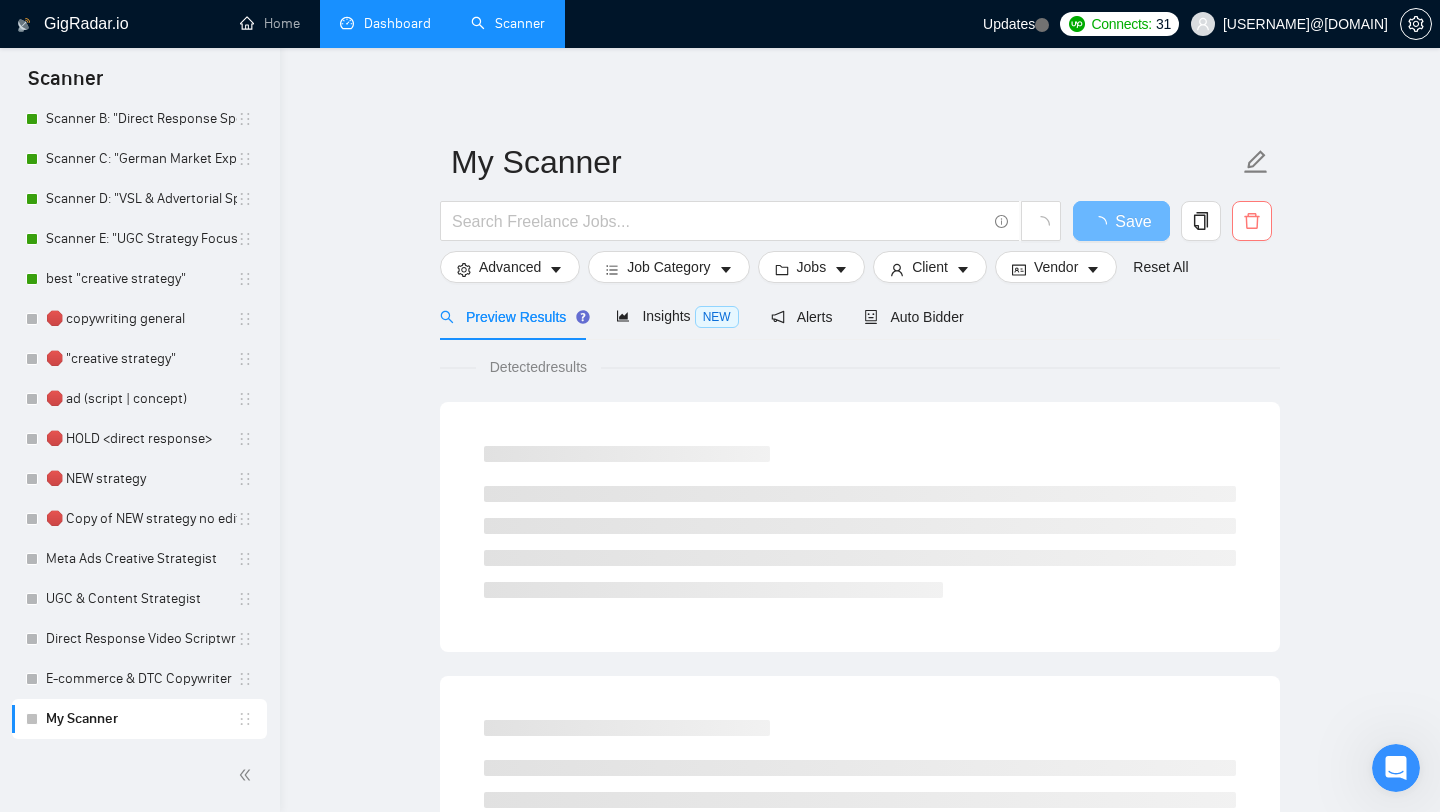 click 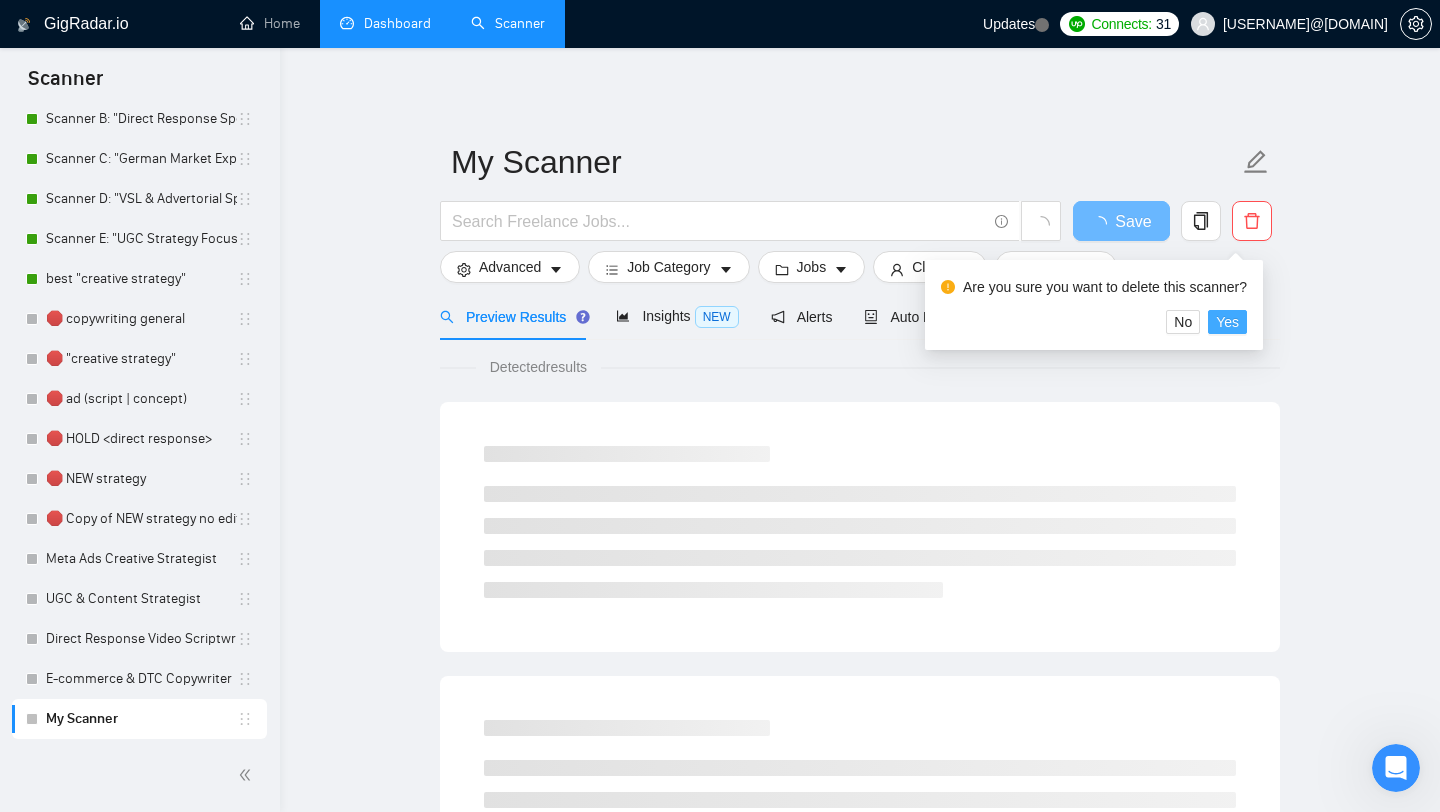 click on "Yes" at bounding box center [1227, 322] 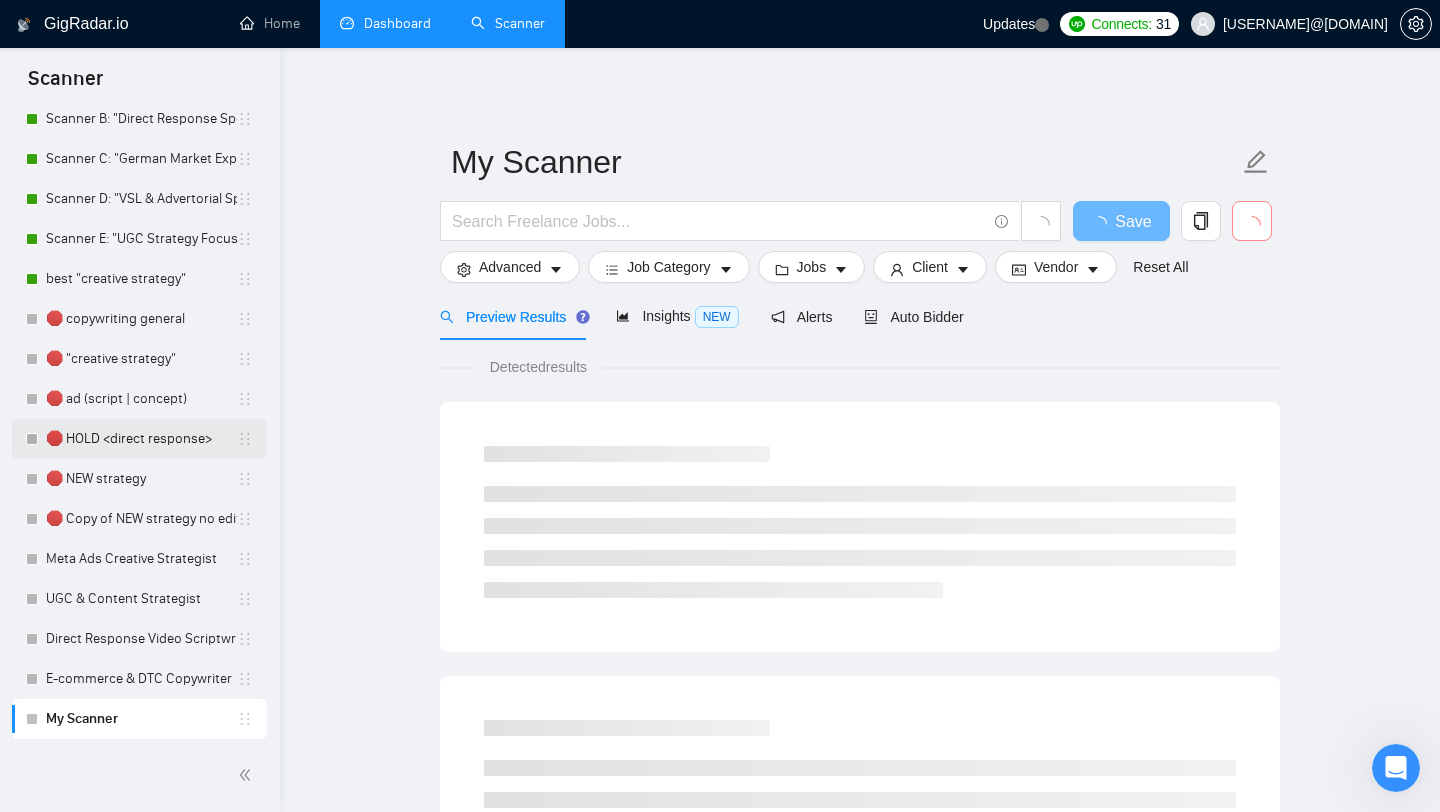 scroll, scrollTop: 0, scrollLeft: 0, axis: both 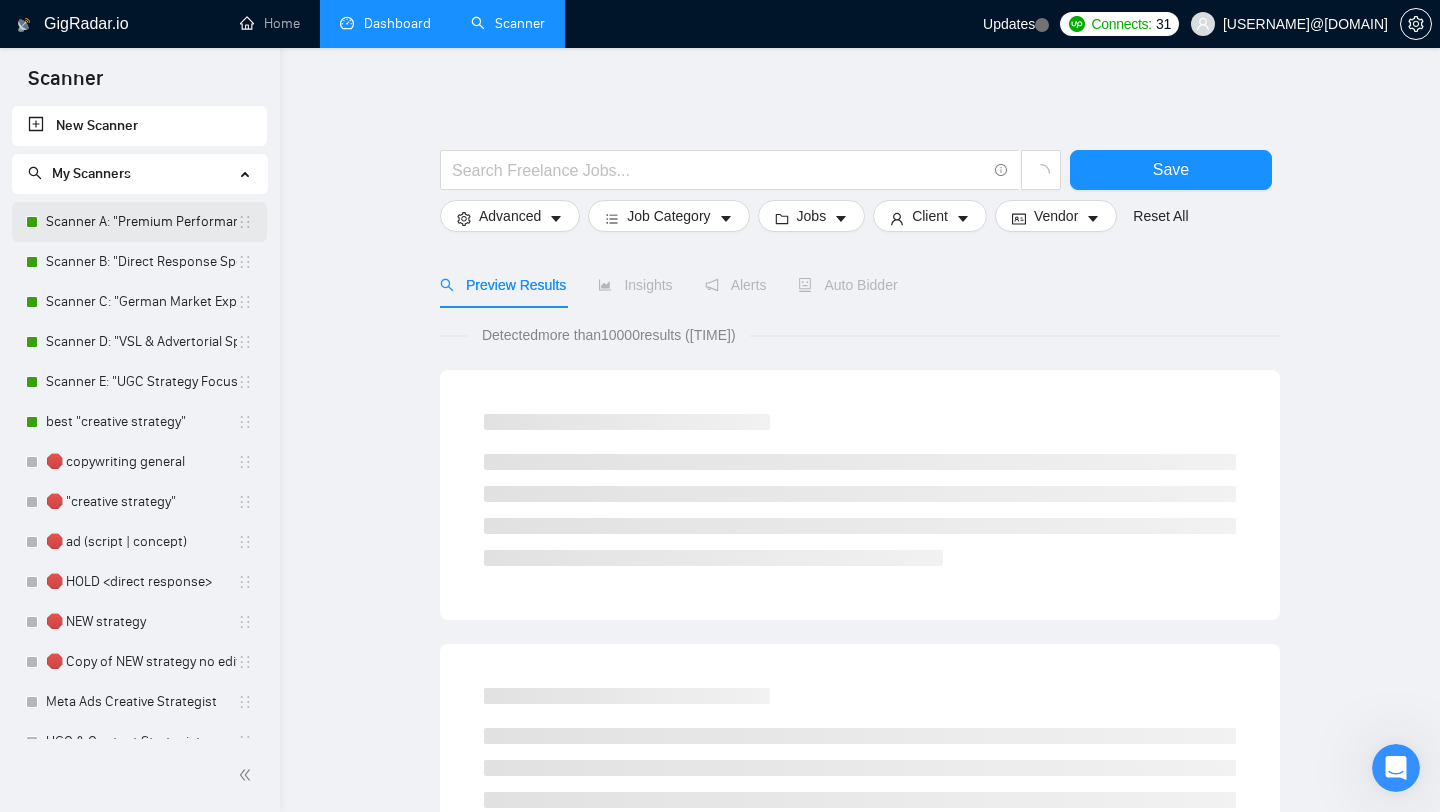 click on "Scanner A: "Premium Performance Creative"" at bounding box center (141, 222) 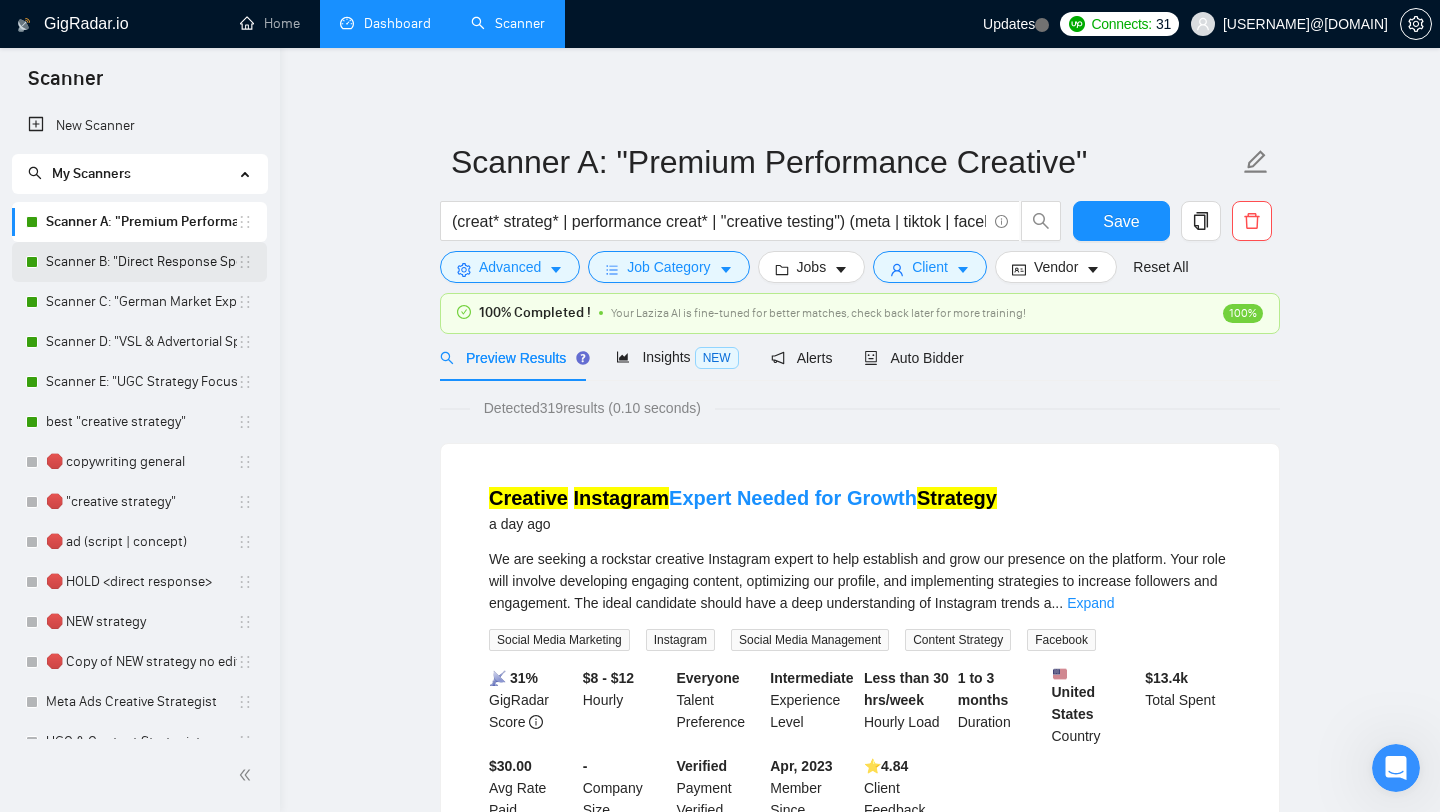 click on "Scanner B: "Direct Response Specialist"" at bounding box center (141, 262) 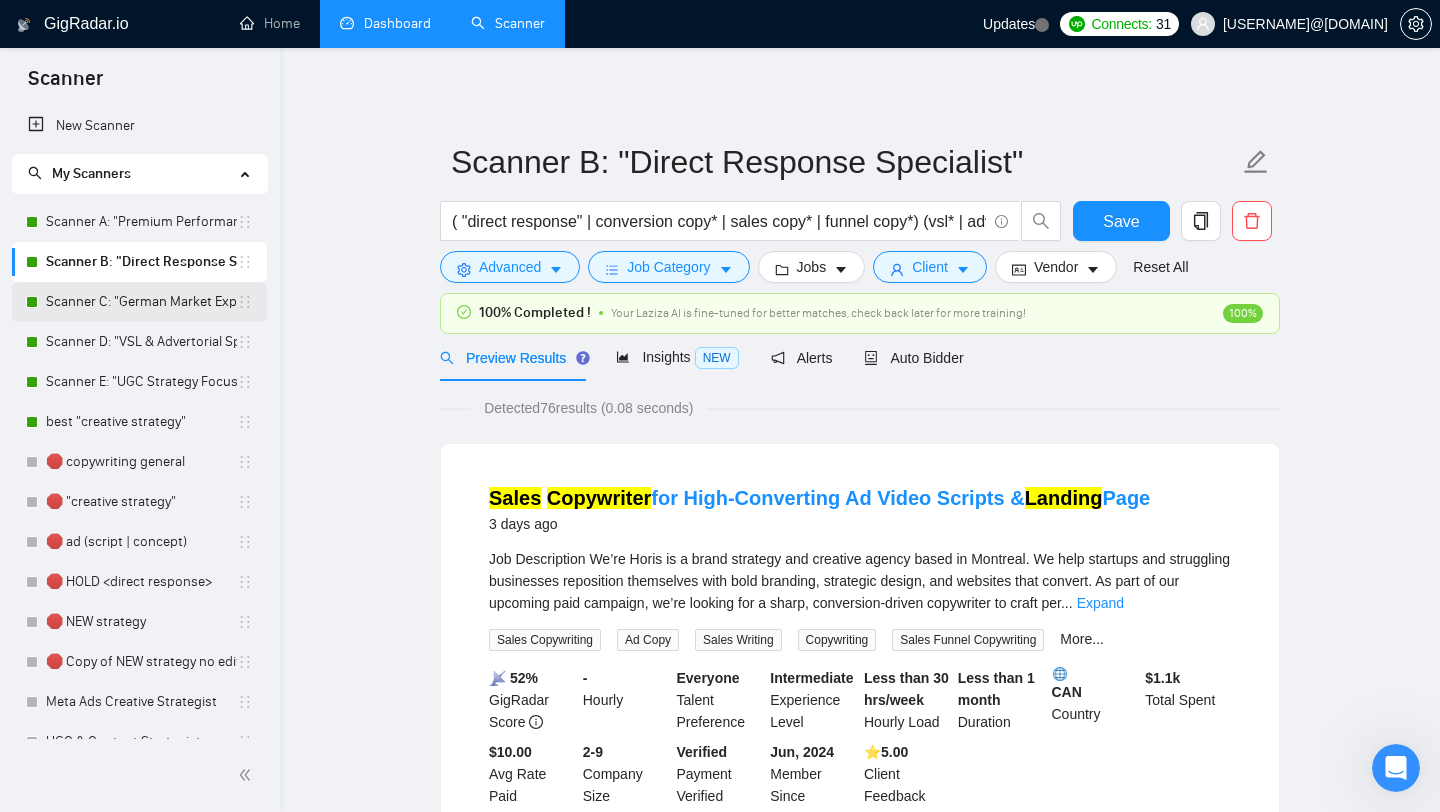 click on "Scanner C: "German Market Expert"" at bounding box center [141, 302] 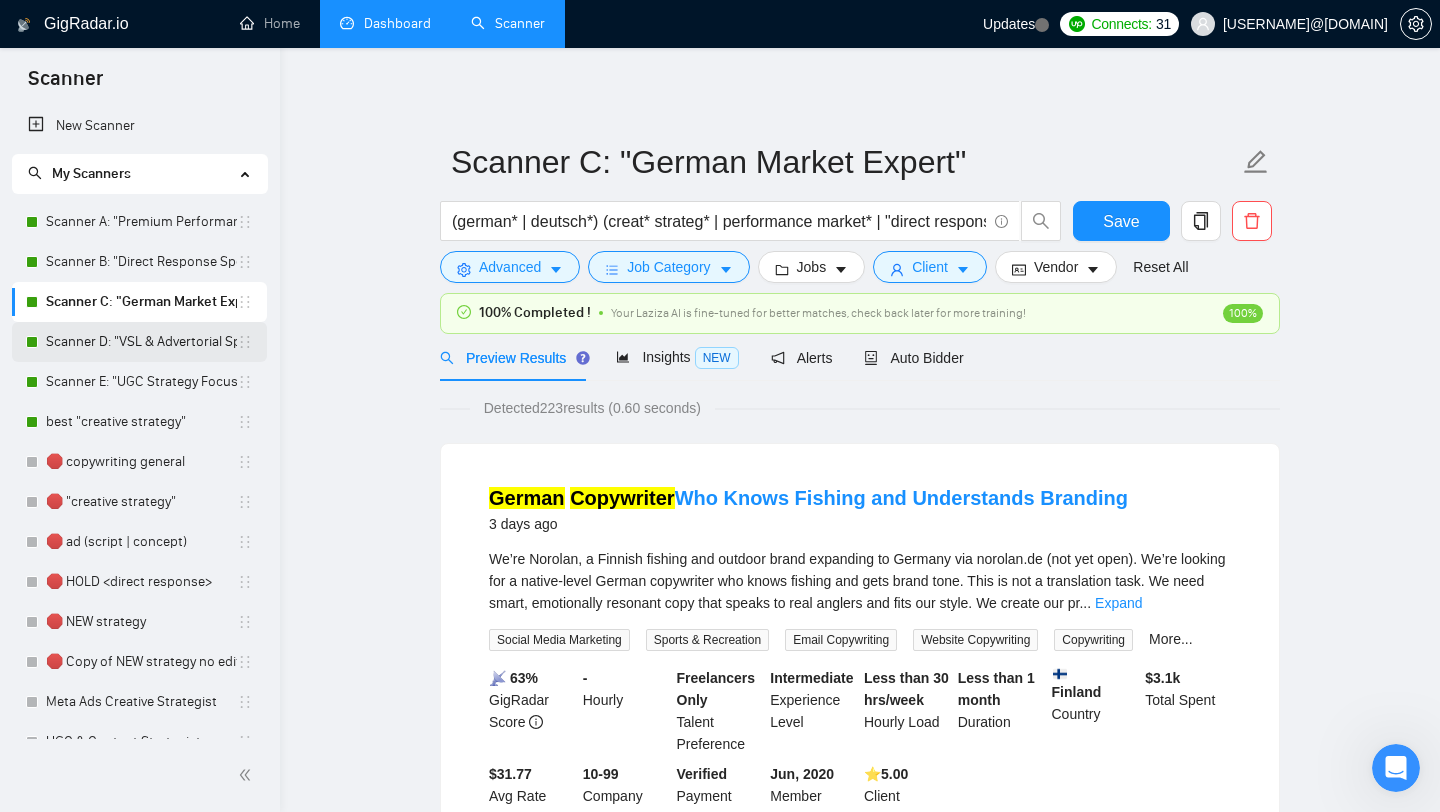 click on "Scanner D: "VSL & Advertorial Specialist"" at bounding box center [141, 342] 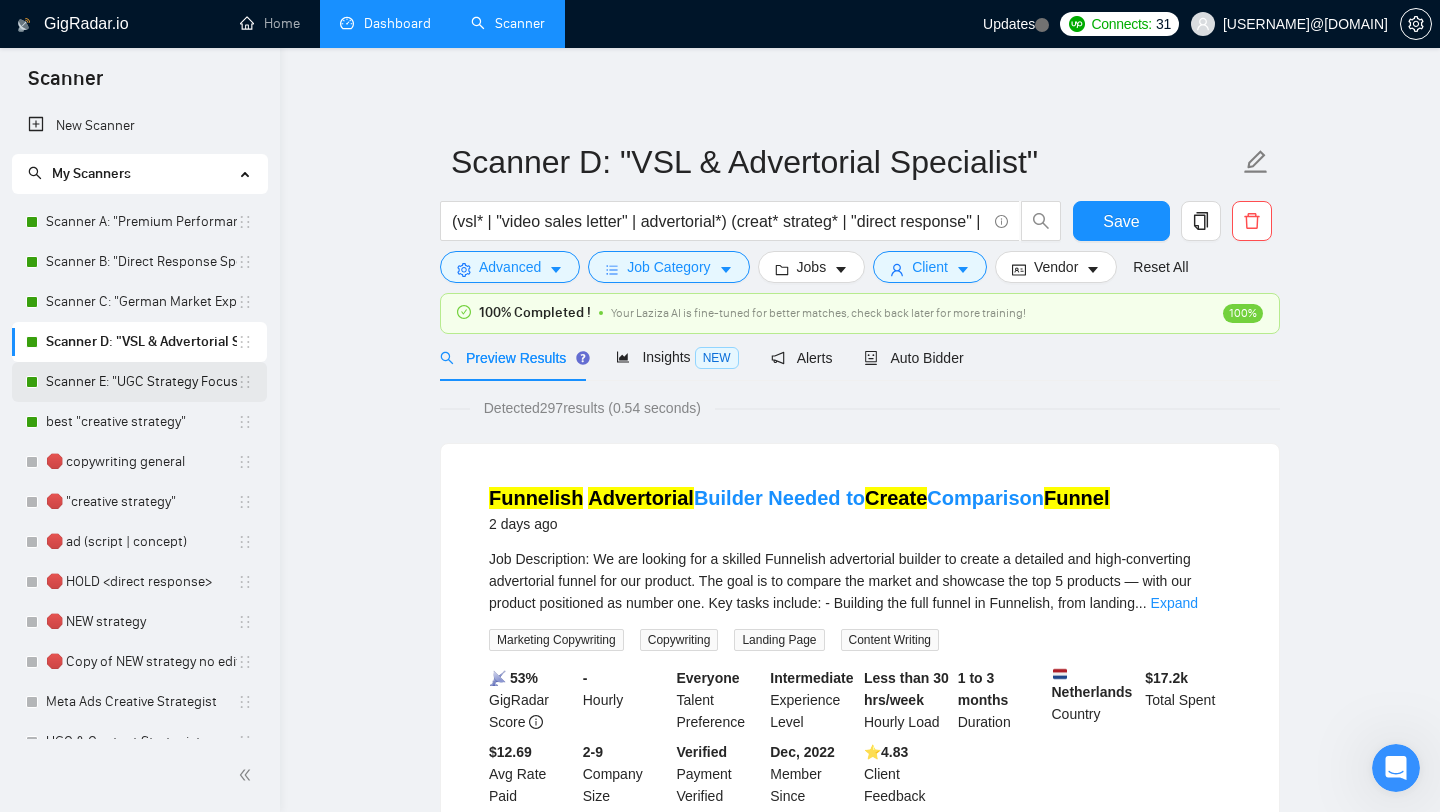 click on "Scanner E: "UGC Strategy Focus"" at bounding box center [141, 382] 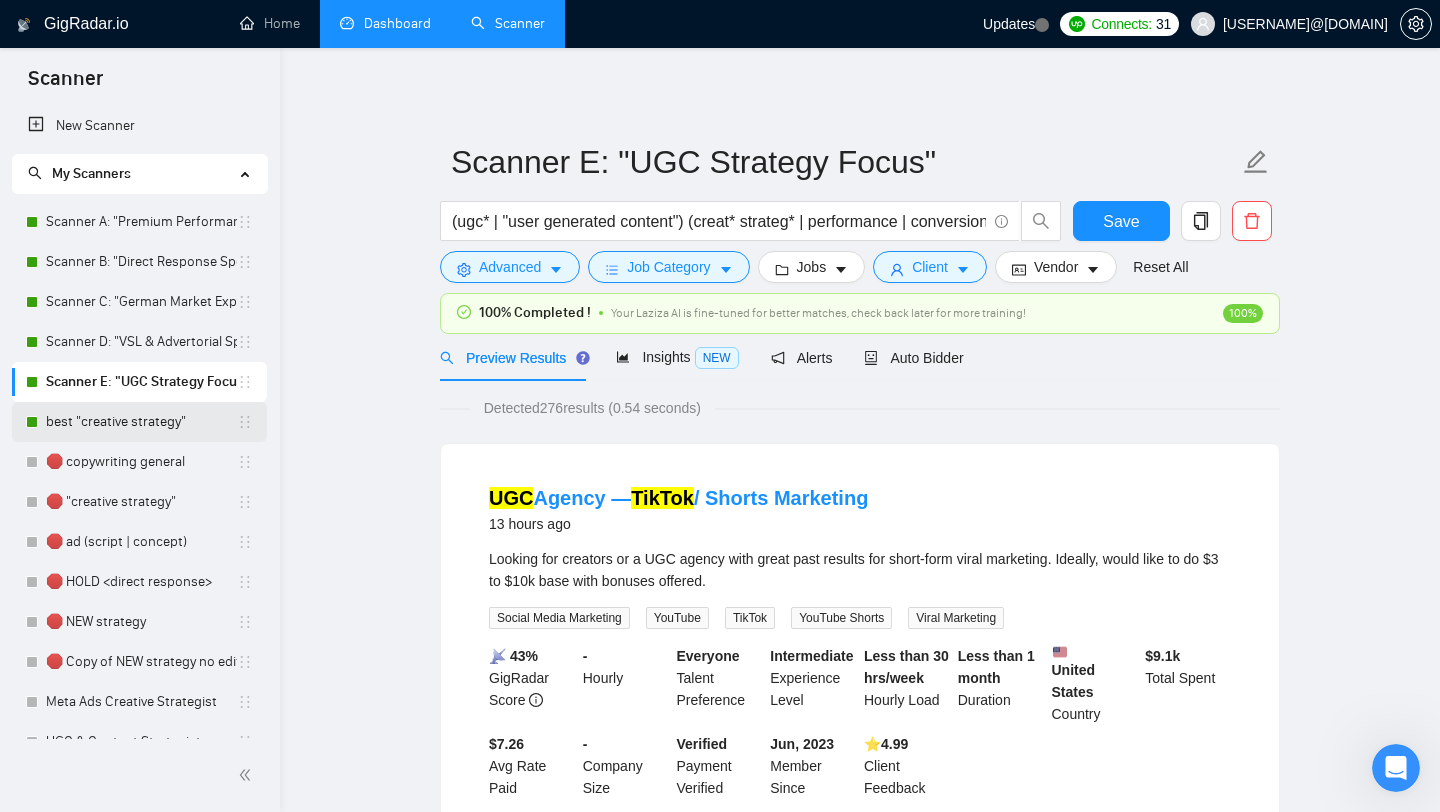 click on "best "creative strategy"" at bounding box center [141, 422] 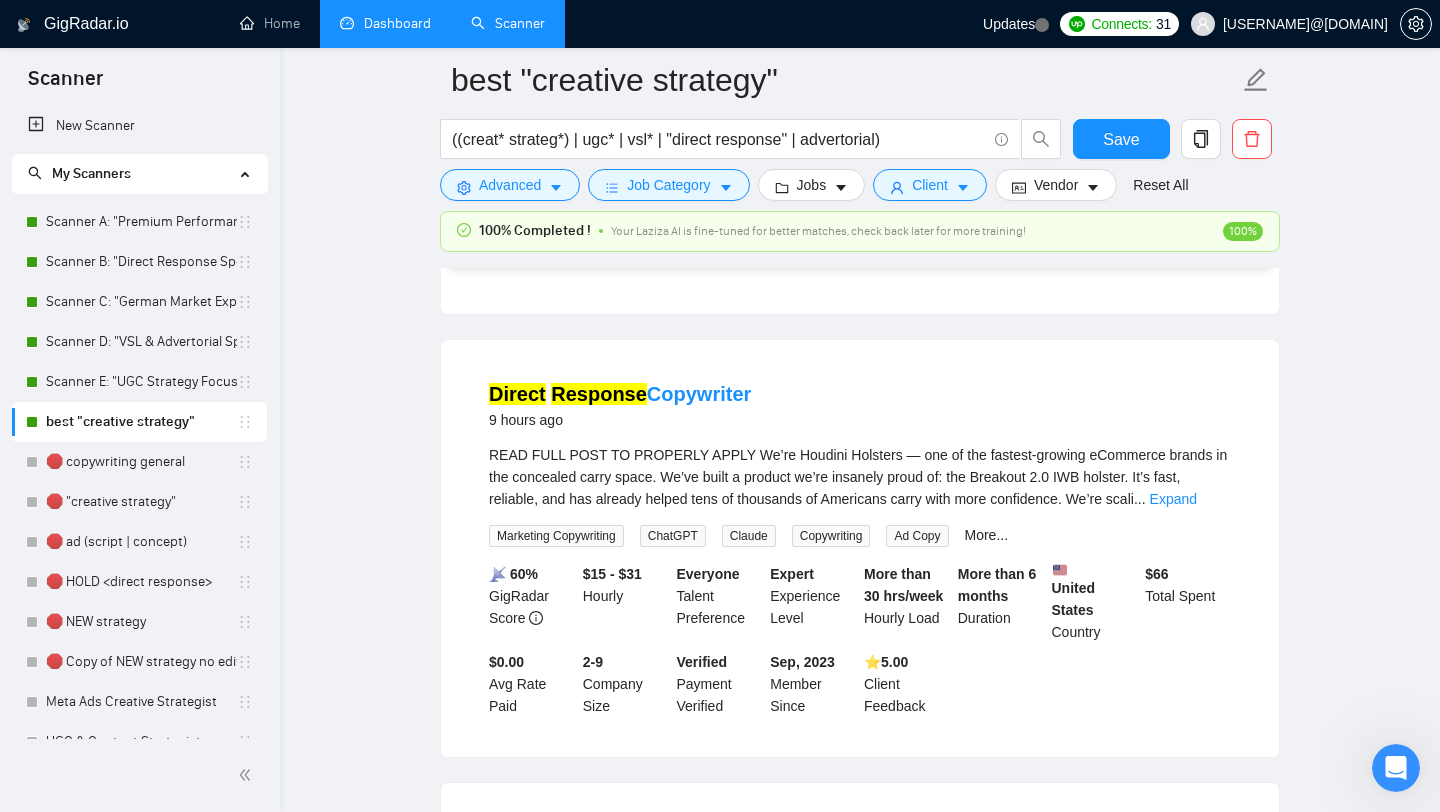 scroll, scrollTop: 1841, scrollLeft: 0, axis: vertical 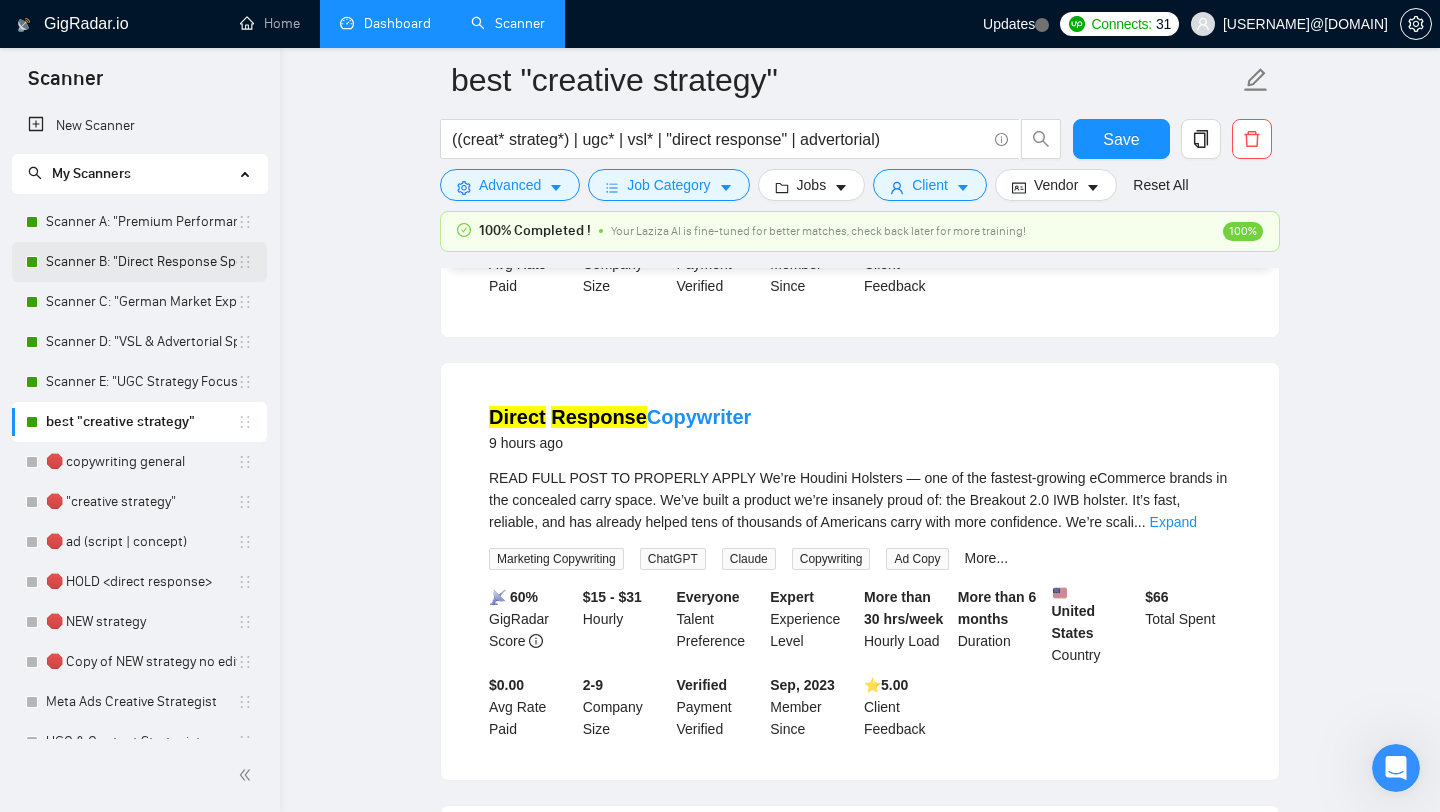 click on "Scanner B: "Direct Response Specialist"" at bounding box center (141, 262) 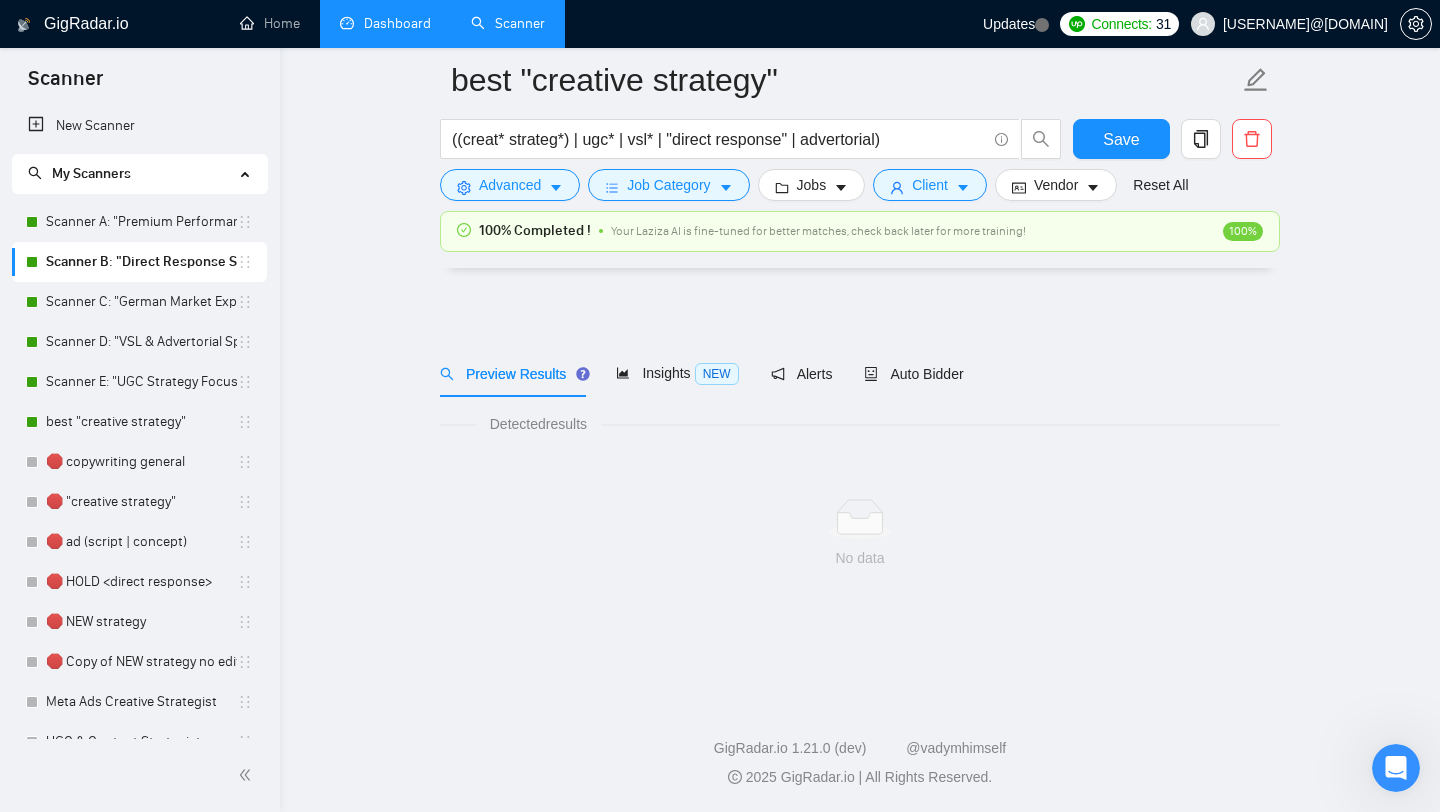 scroll, scrollTop: 0, scrollLeft: 0, axis: both 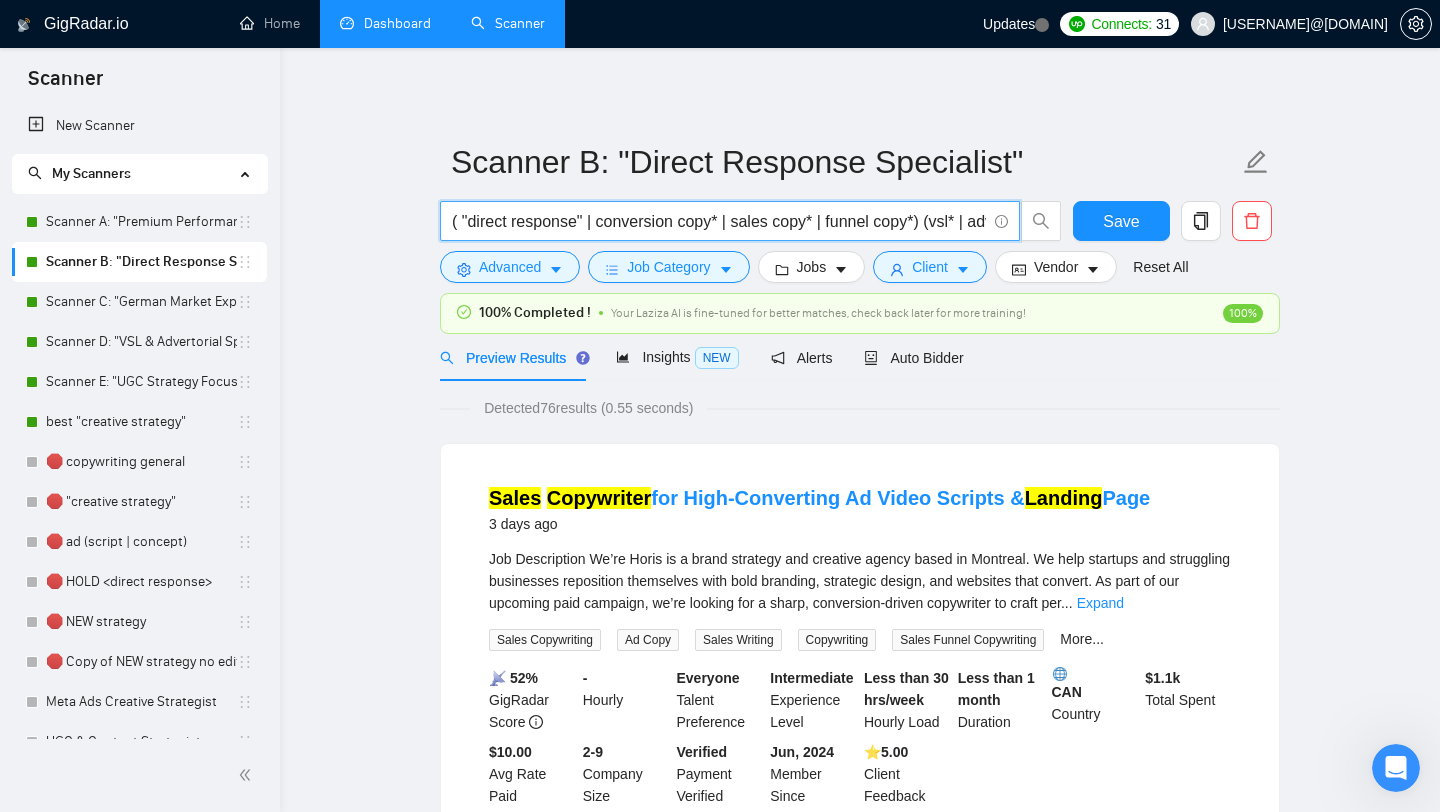 click on "( "direct response" | conversion copy* | sales copy* | funnel copy*) (vsl* | advertorial* | email sequence* | landing)" at bounding box center [719, 221] 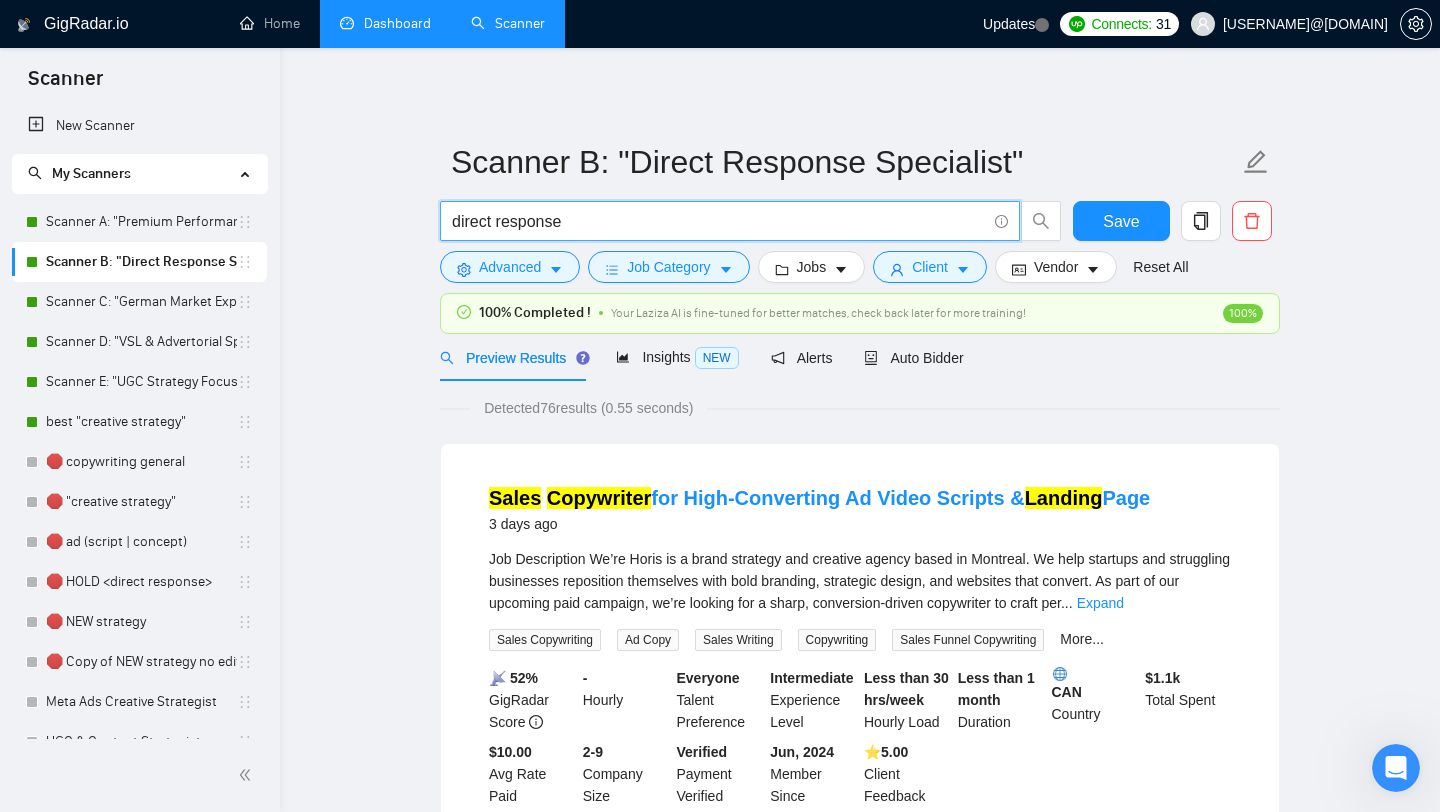 click on "direct response" at bounding box center [719, 221] 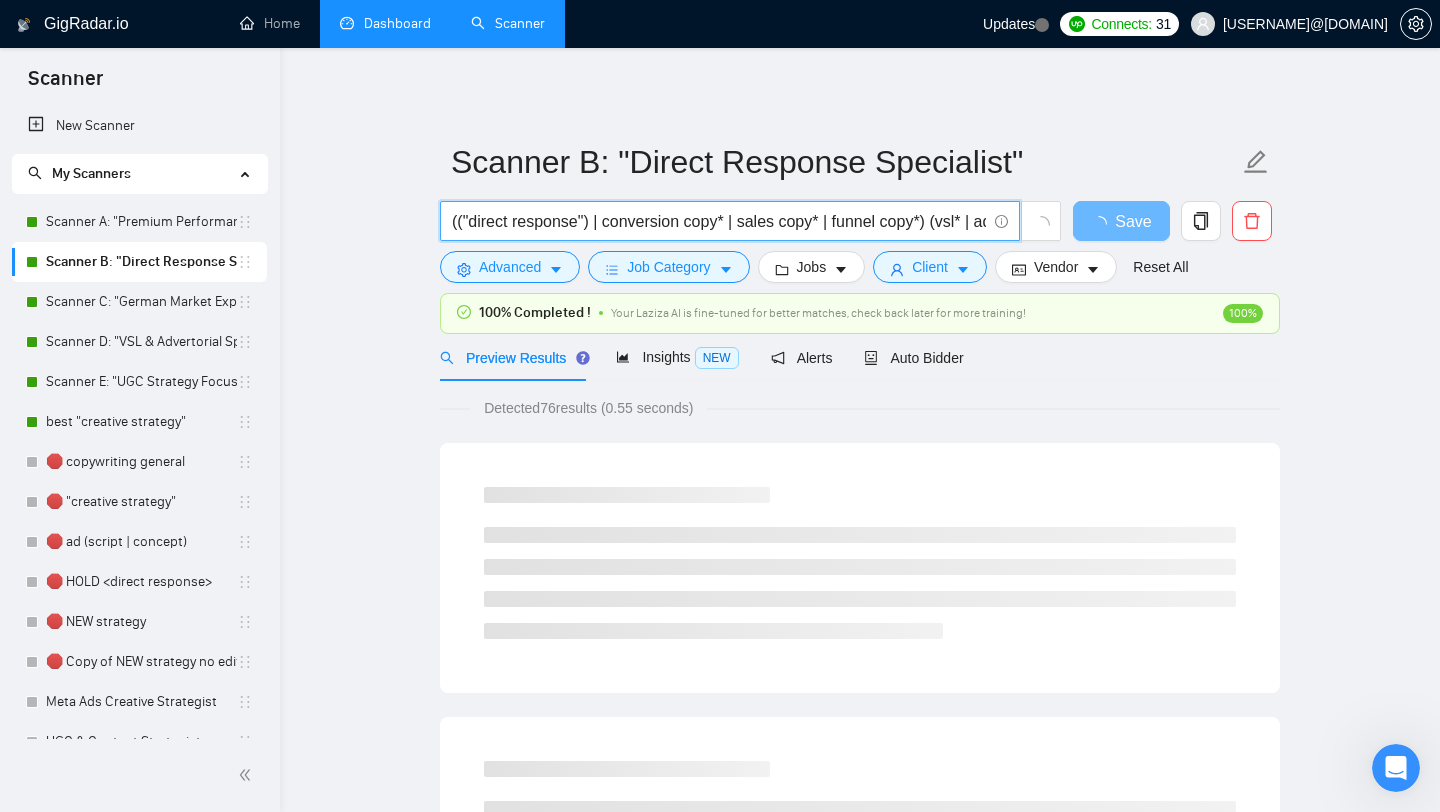 click on "(("direct response") | conversion copy* | sales copy* | funnel copy*) (vsl* | advertorial* | email sequence* | landing)" at bounding box center (719, 221) 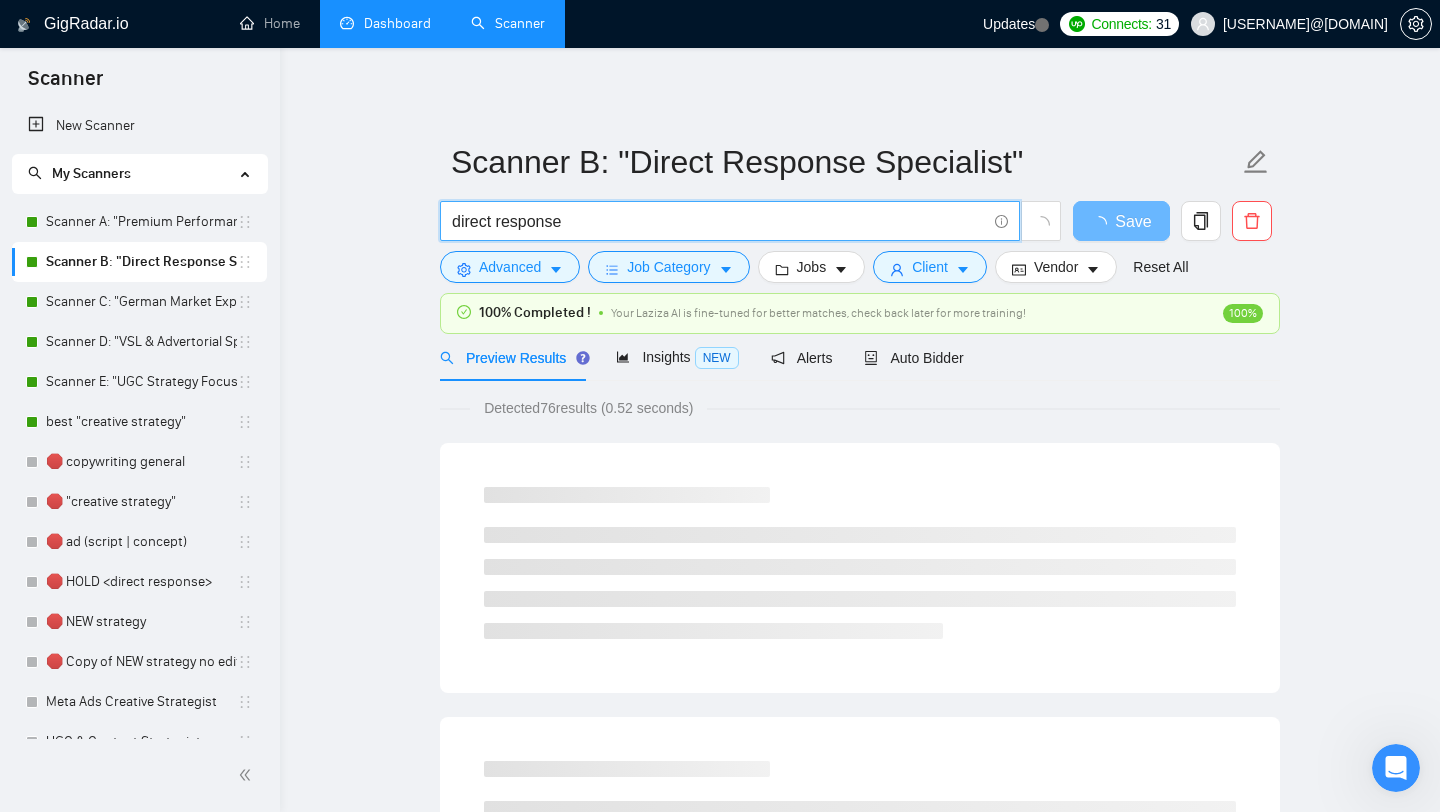 click on "direct response" at bounding box center (719, 221) 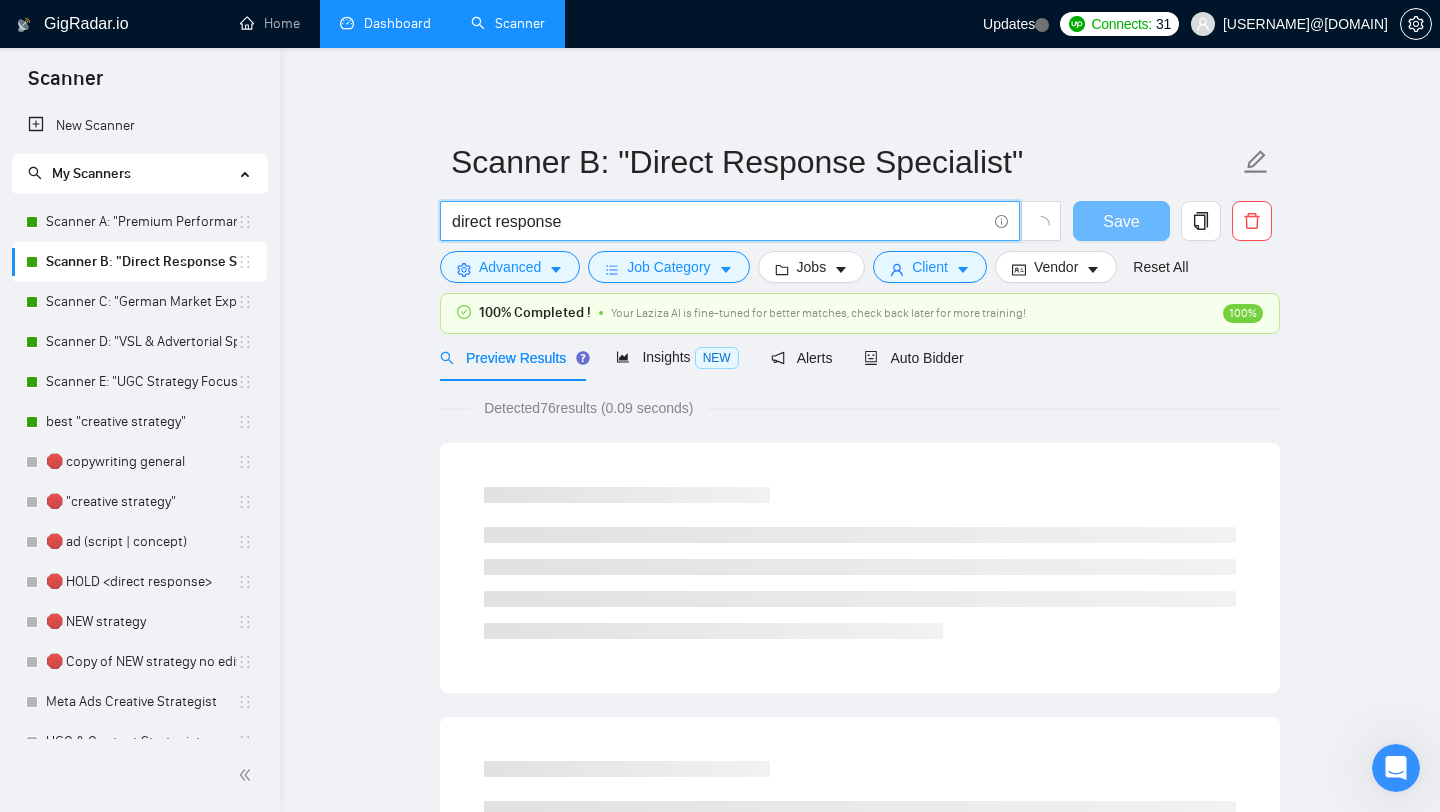 click on "direct response" at bounding box center [719, 221] 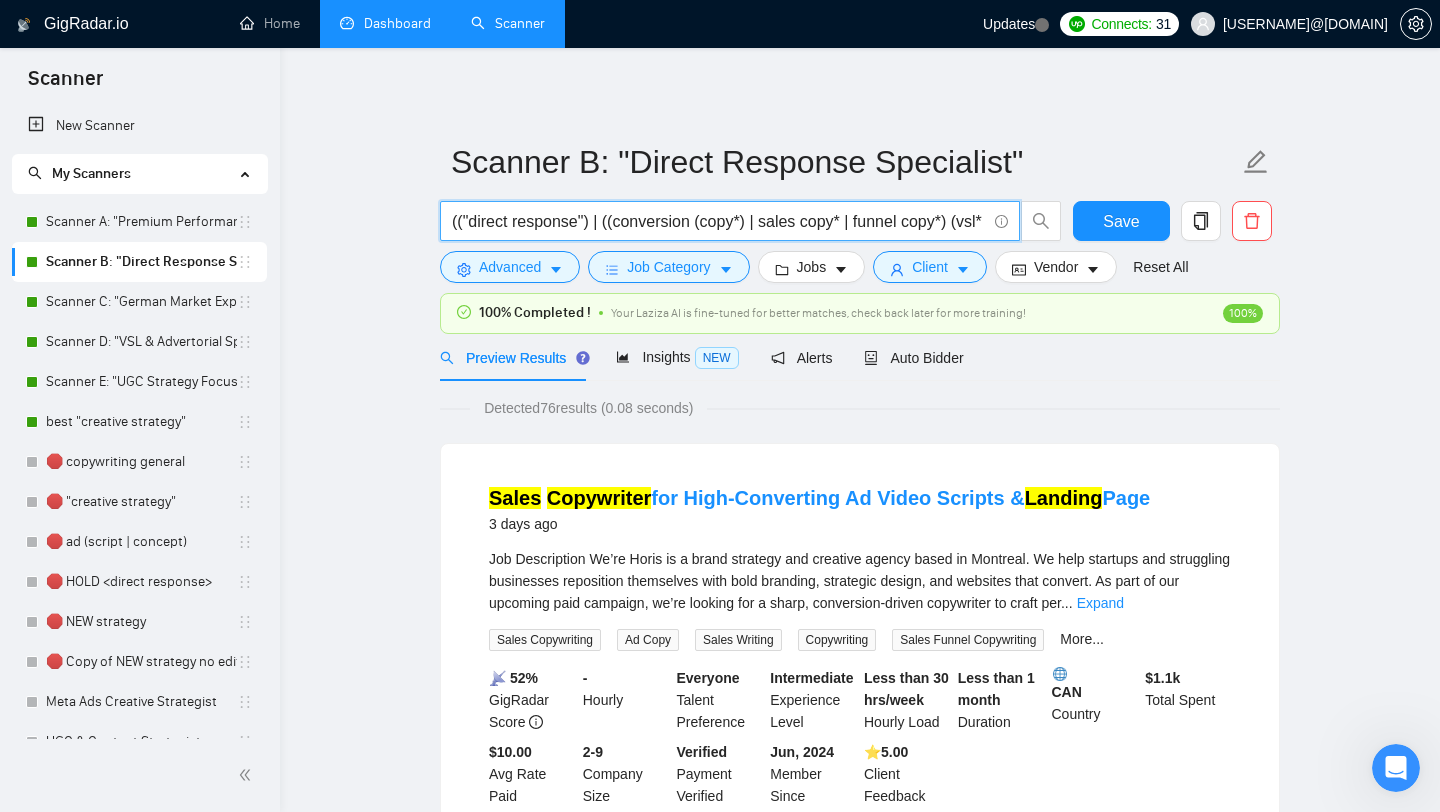 click on "(("direct response") | ((conversion (copy*) | sales copy* | funnel copy*) (vsl* | advertorial* | email sequence* | landing)" at bounding box center (719, 221) 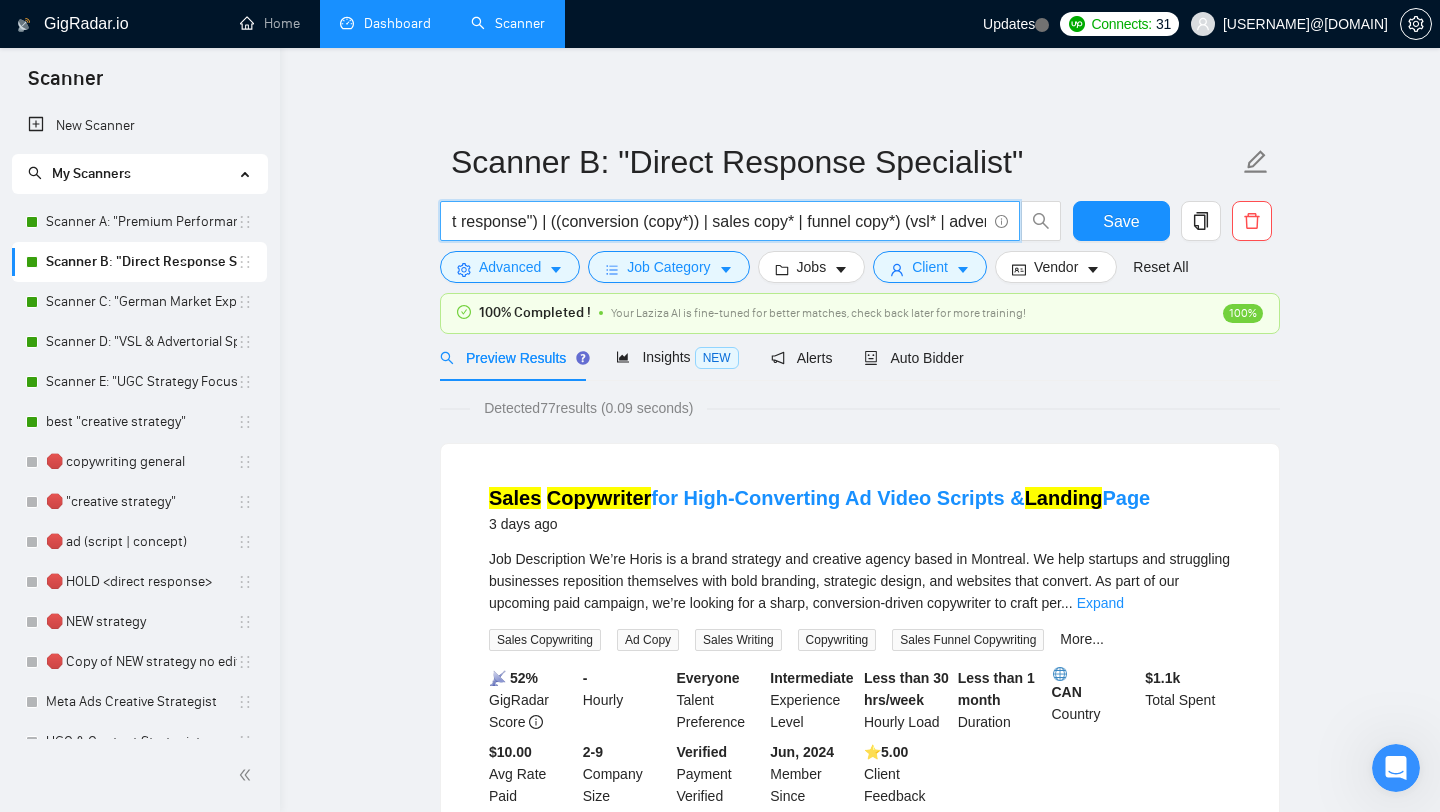 scroll, scrollTop: 0, scrollLeft: 63, axis: horizontal 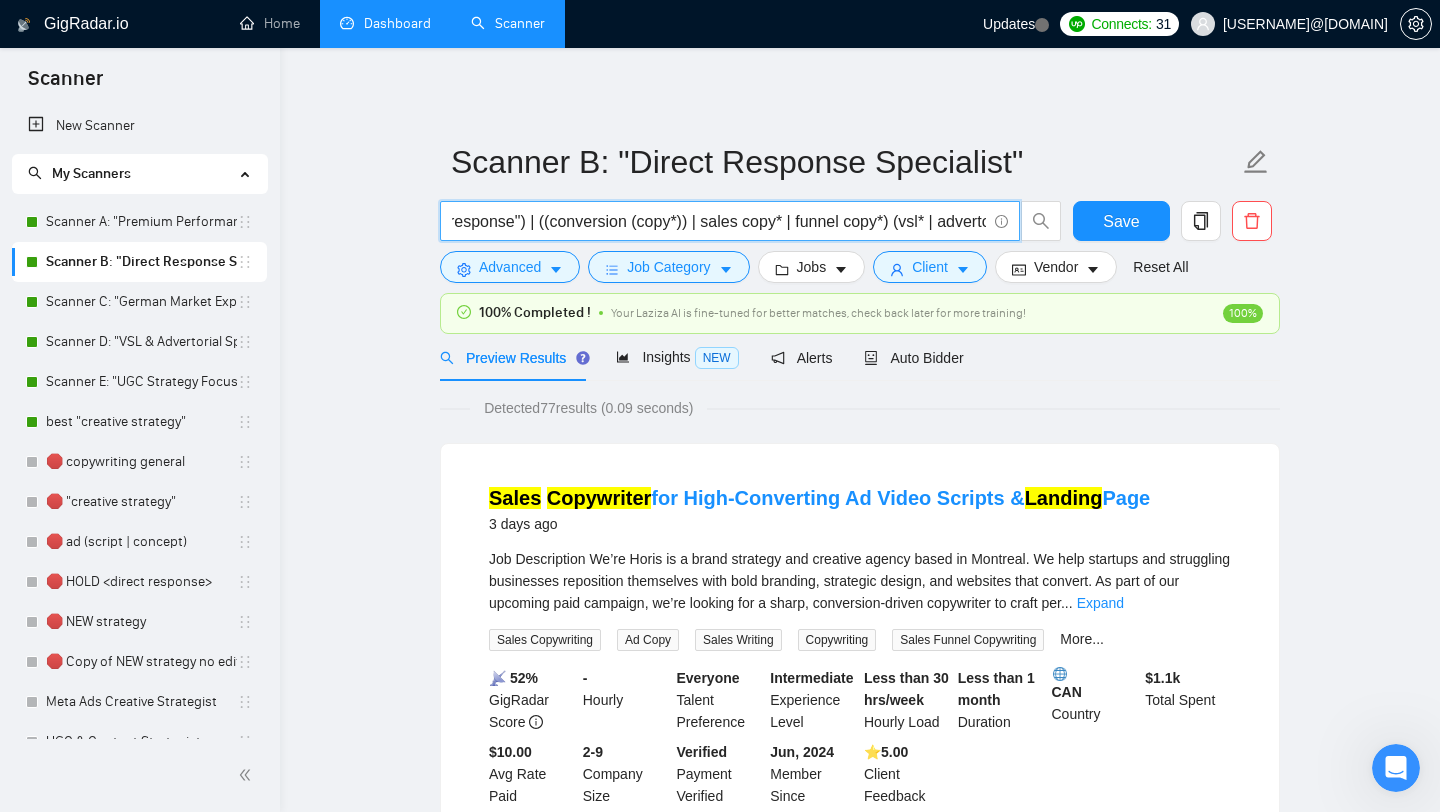 click on "(("direct response") | ((conversion (copy*)) | sales copy* | funnel copy*) (vsl* | advertorial* | email sequence* | landing)" at bounding box center (719, 221) 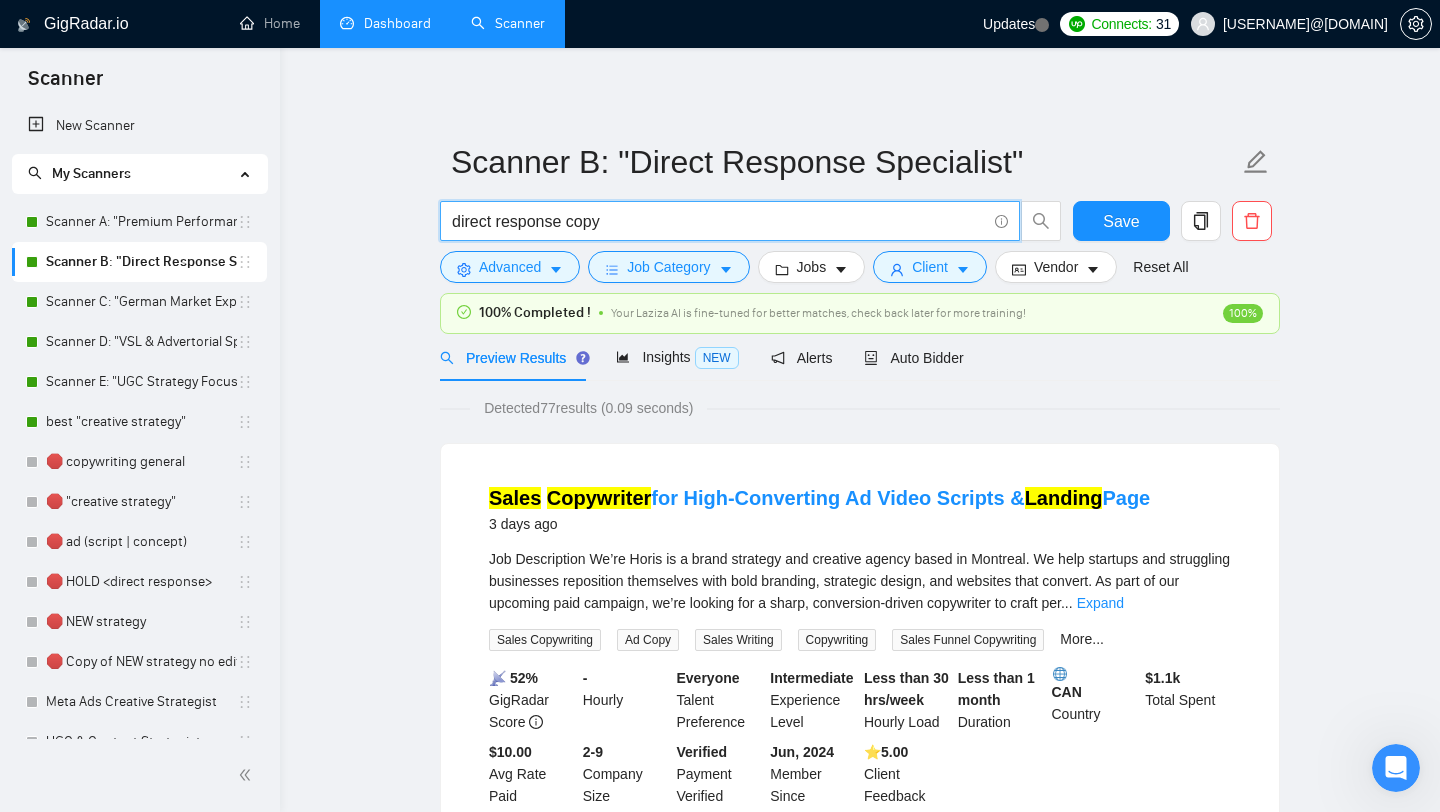 click on "direct response copy" at bounding box center [719, 221] 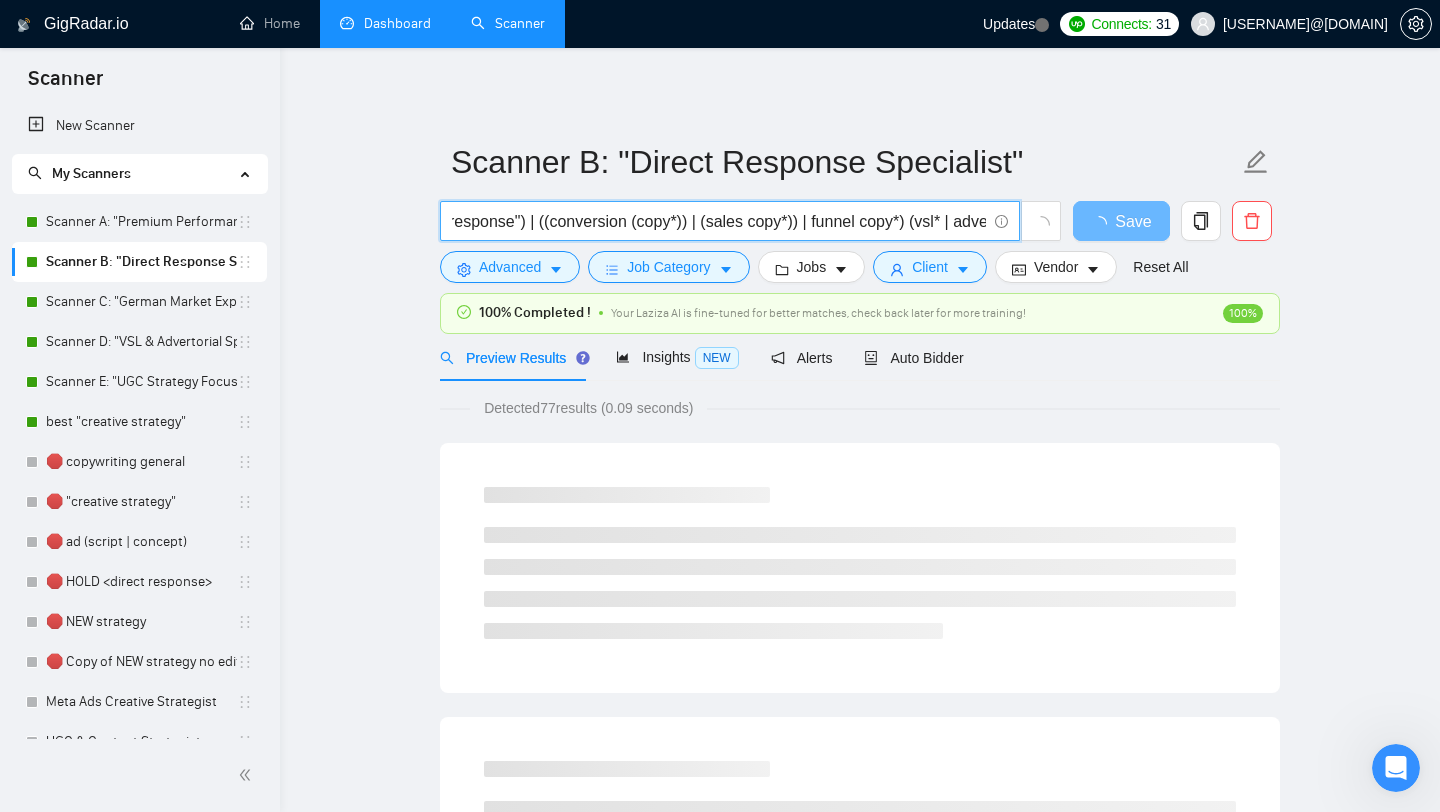 click on "(("direct response") | ((conversion (copy*)) | (sales copy*)) | funnel copy*) (vsl* | advertorial* | email sequence* | landing)" at bounding box center (719, 221) 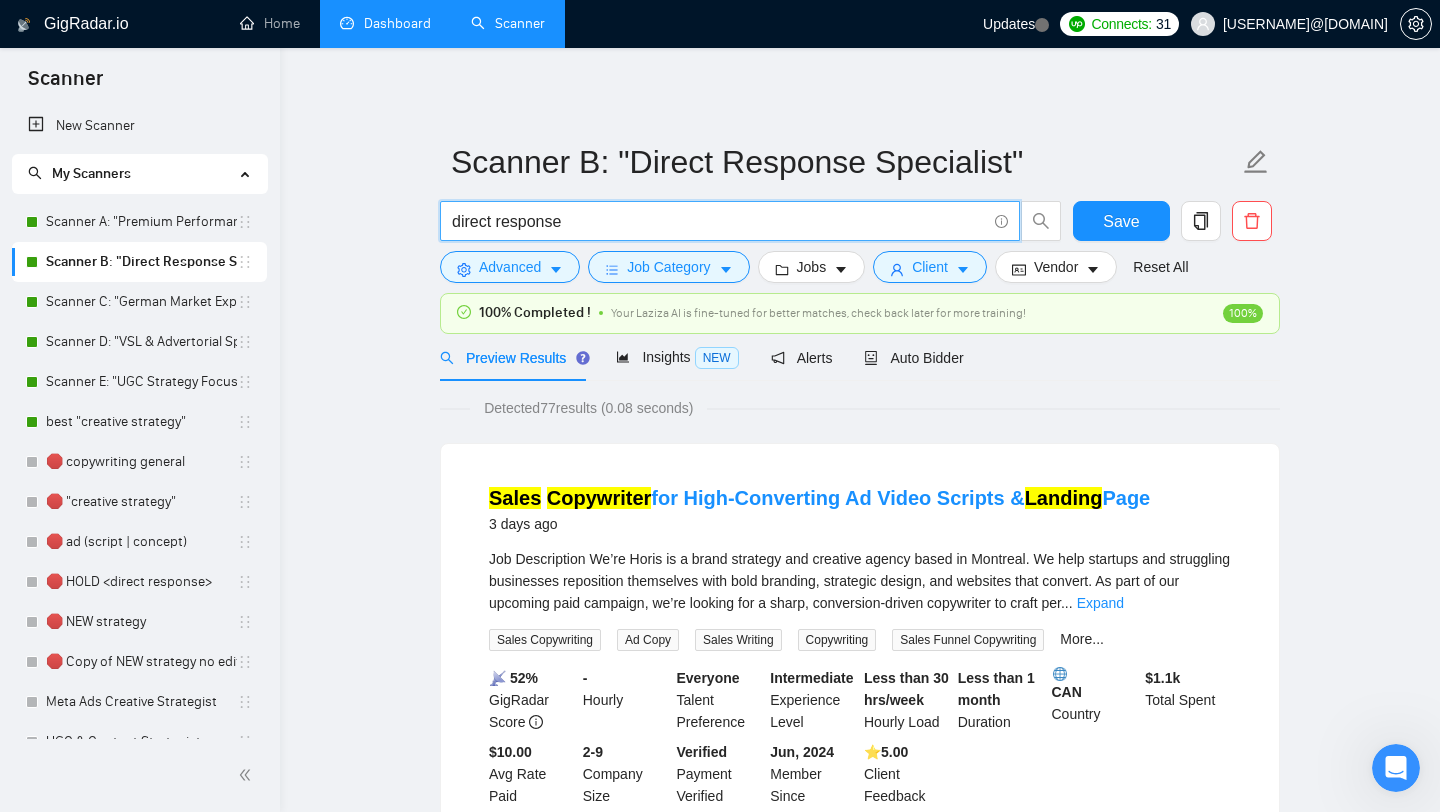 scroll, scrollTop: 0, scrollLeft: 216, axis: horizontal 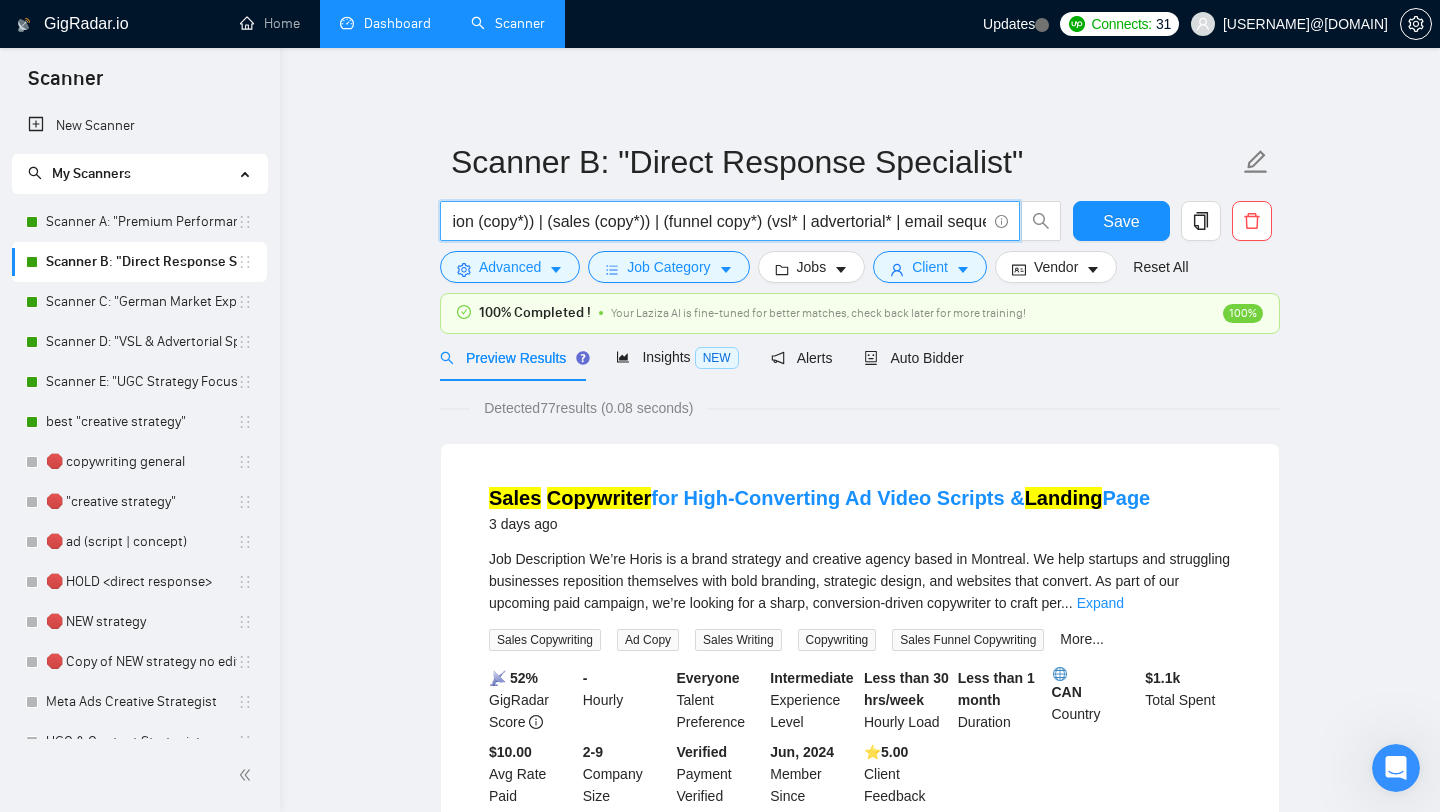 click on "(("direct response") | ((conversion (copy*)) | (sales (copy*)) | (funnel copy*) (vsl* | advertorial* | email sequence* | landing)" at bounding box center [719, 221] 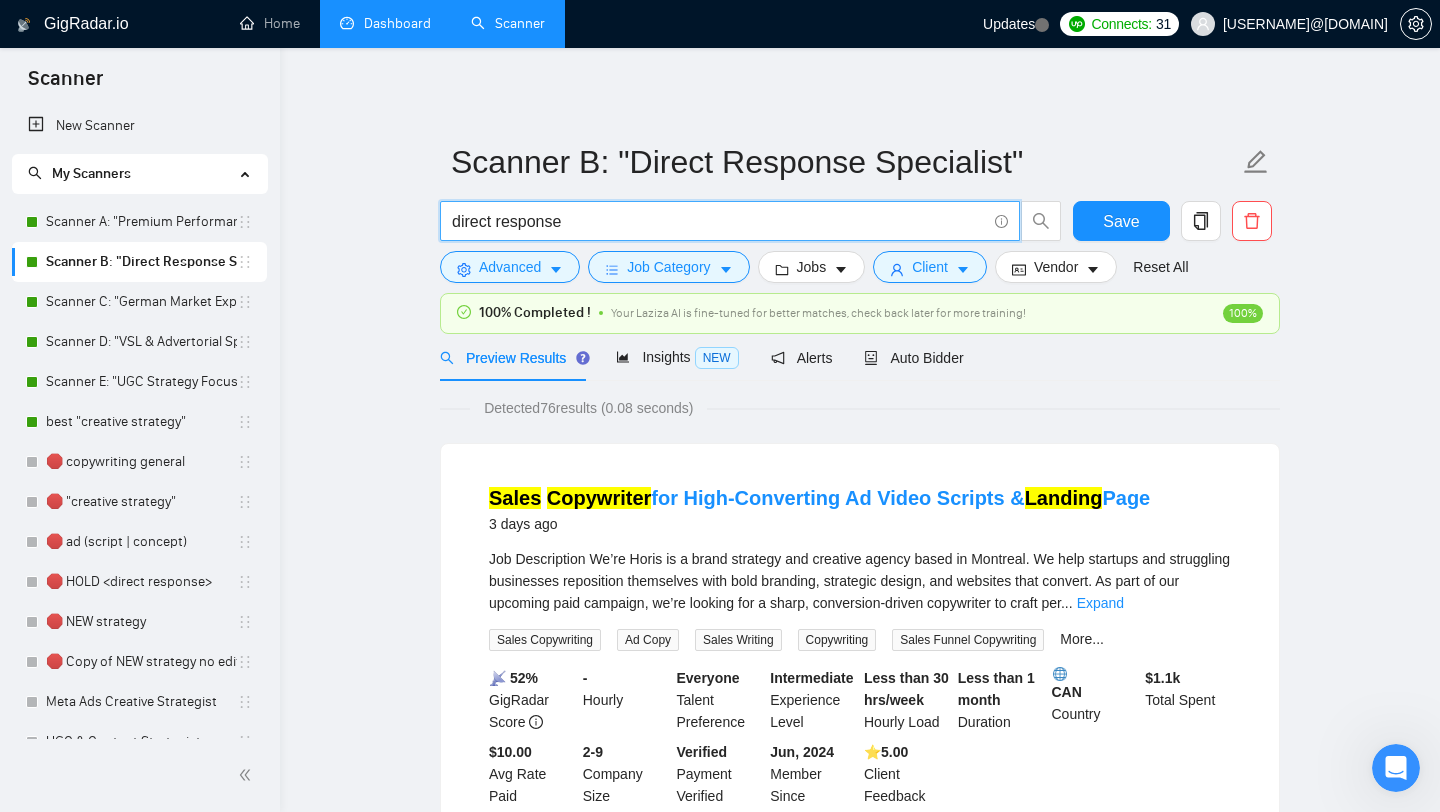 click on "direct response" at bounding box center [719, 221] 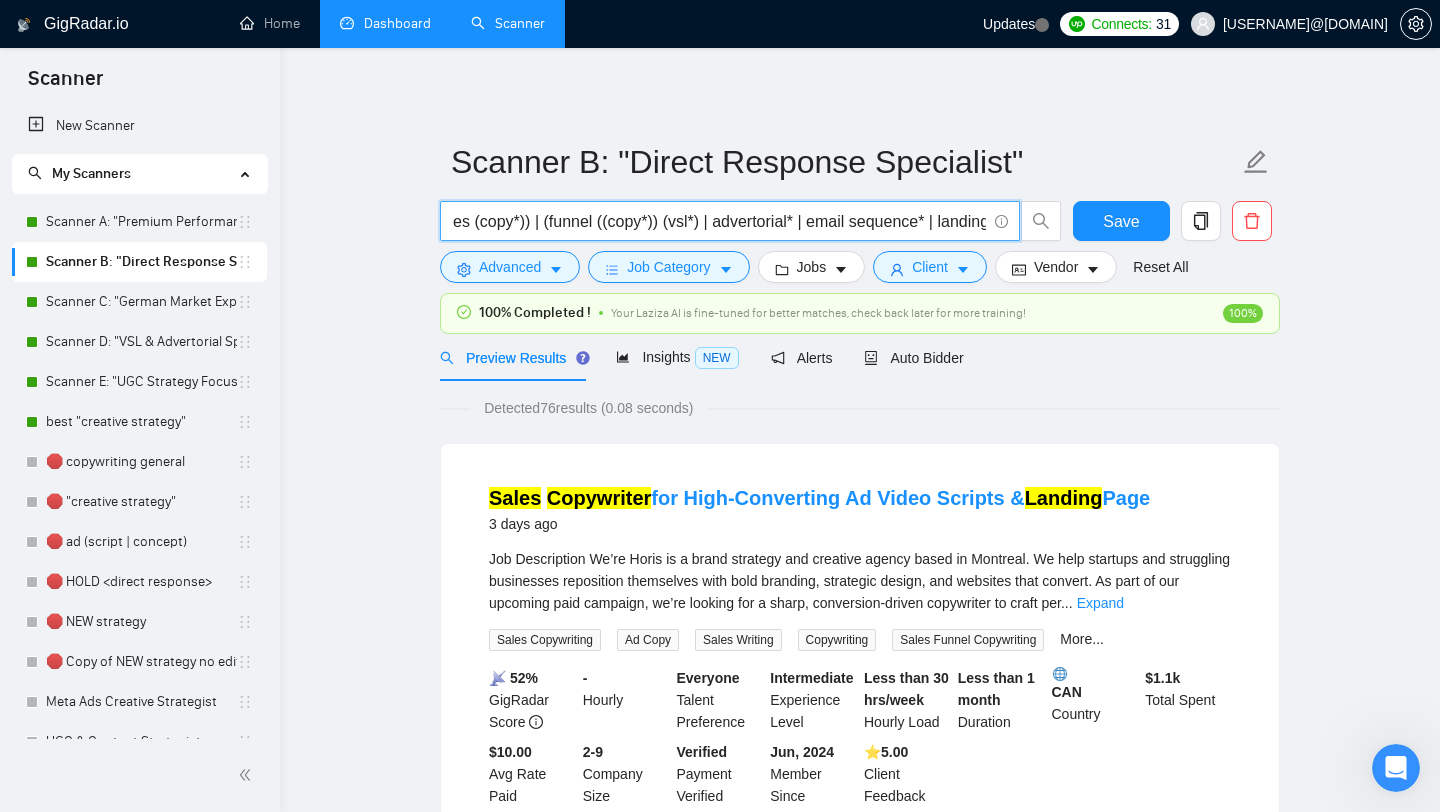 click on "(("direct response") | ((conversion (copy*)) | (sales (copy*)) | (funnel ((copy*)) (vsl*) | advertorial* | email sequence* | landing)" at bounding box center (719, 221) 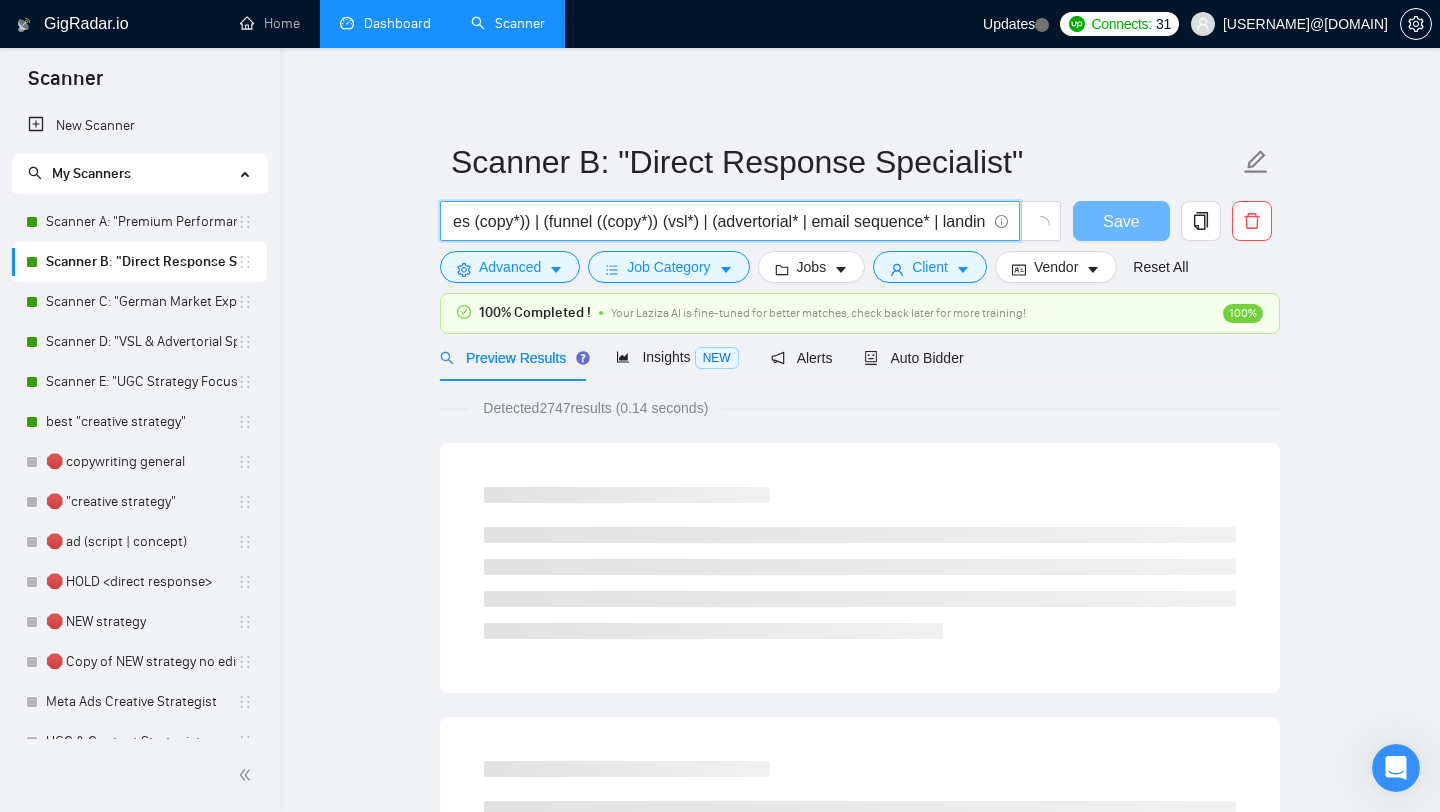 click on "(("direct response") | ((conversion (copy*)) | (sales (copy*)) | (funnel ((copy*)) (vsl*) | (advertorial* | email sequence* | landing)" at bounding box center [719, 221] 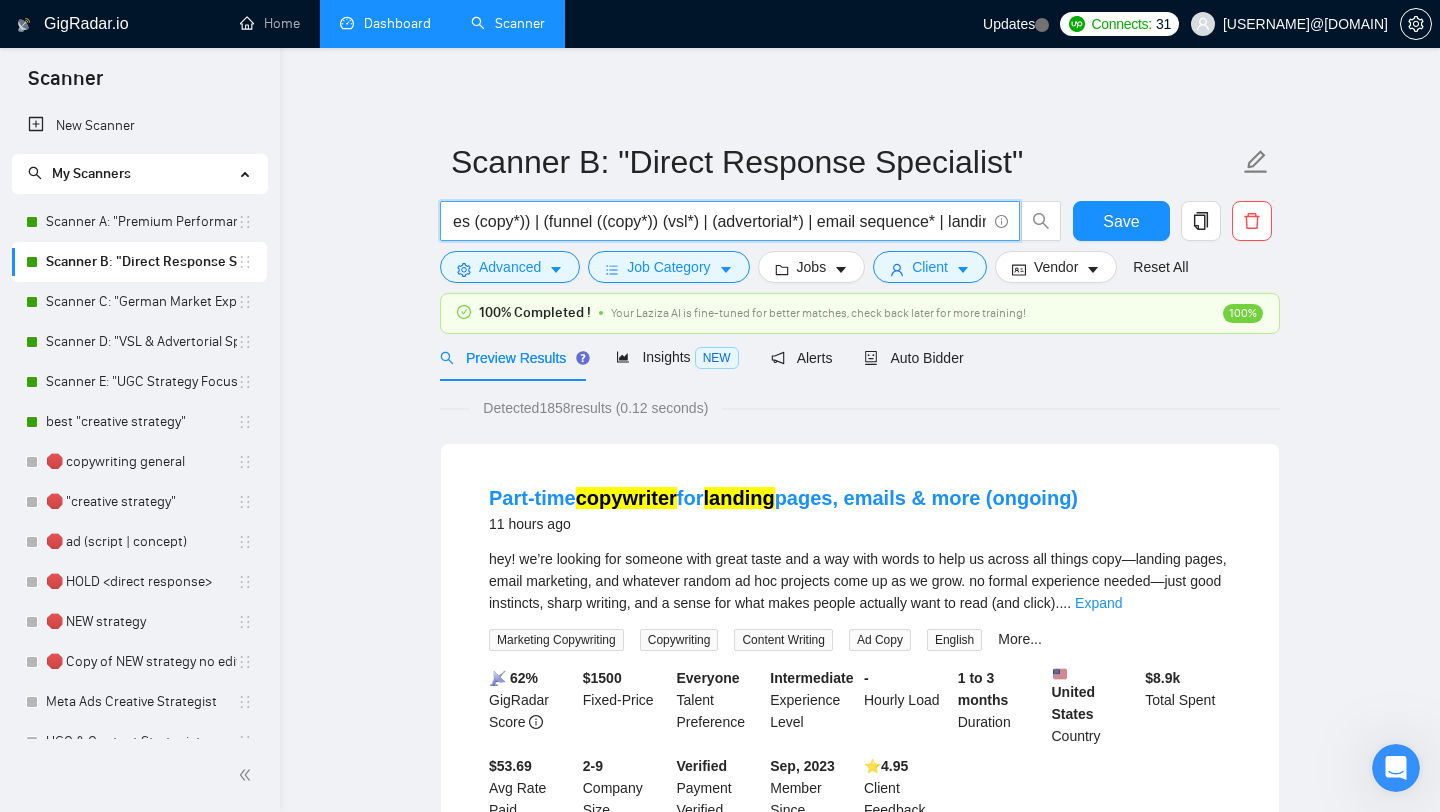 click on "(("direct response") | ((conversion (copy*)) | (sales (copy*)) | (funnel ((copy*)) (vsl*) | (advertorial*) | email sequence* | landing)" at bounding box center [719, 221] 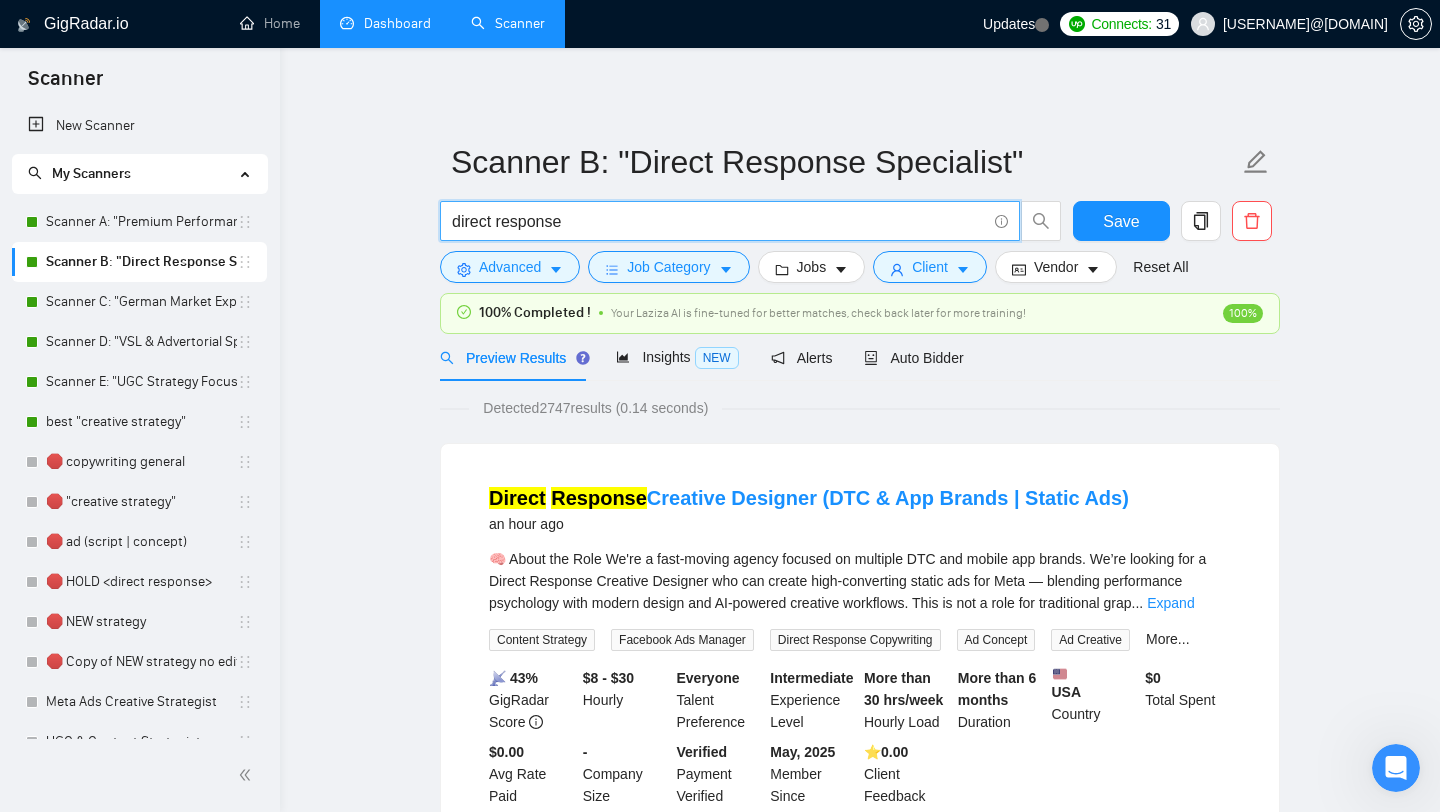 click on "direct response" at bounding box center (719, 221) 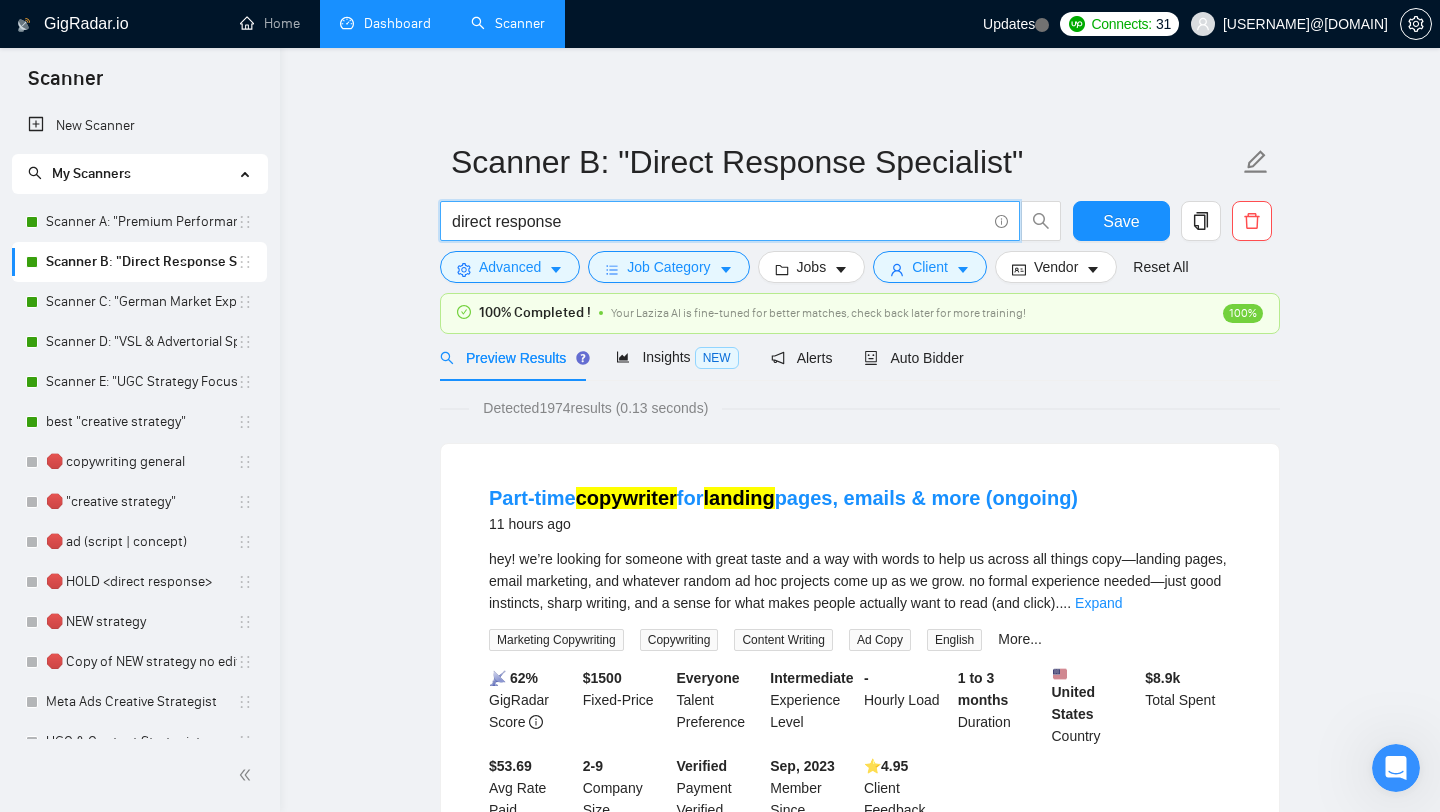 click on "direct response" at bounding box center [719, 221] 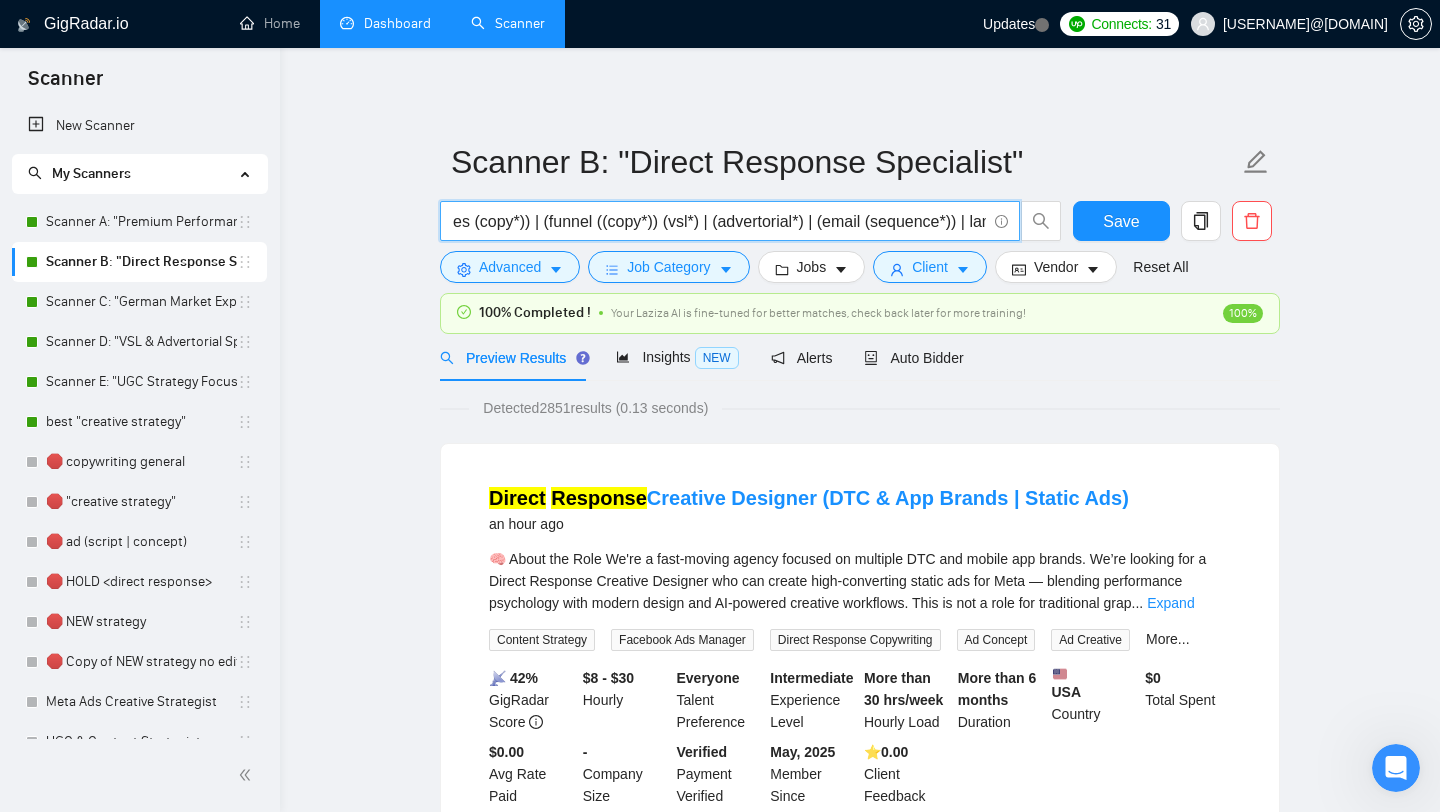 click on "(("direct response") | ((conversion (copy*)) | (sales (copy*)) | (funnel ((copy*)) (vsl*) | (advertorial*) | (email (sequence*)) | landing)" at bounding box center [719, 221] 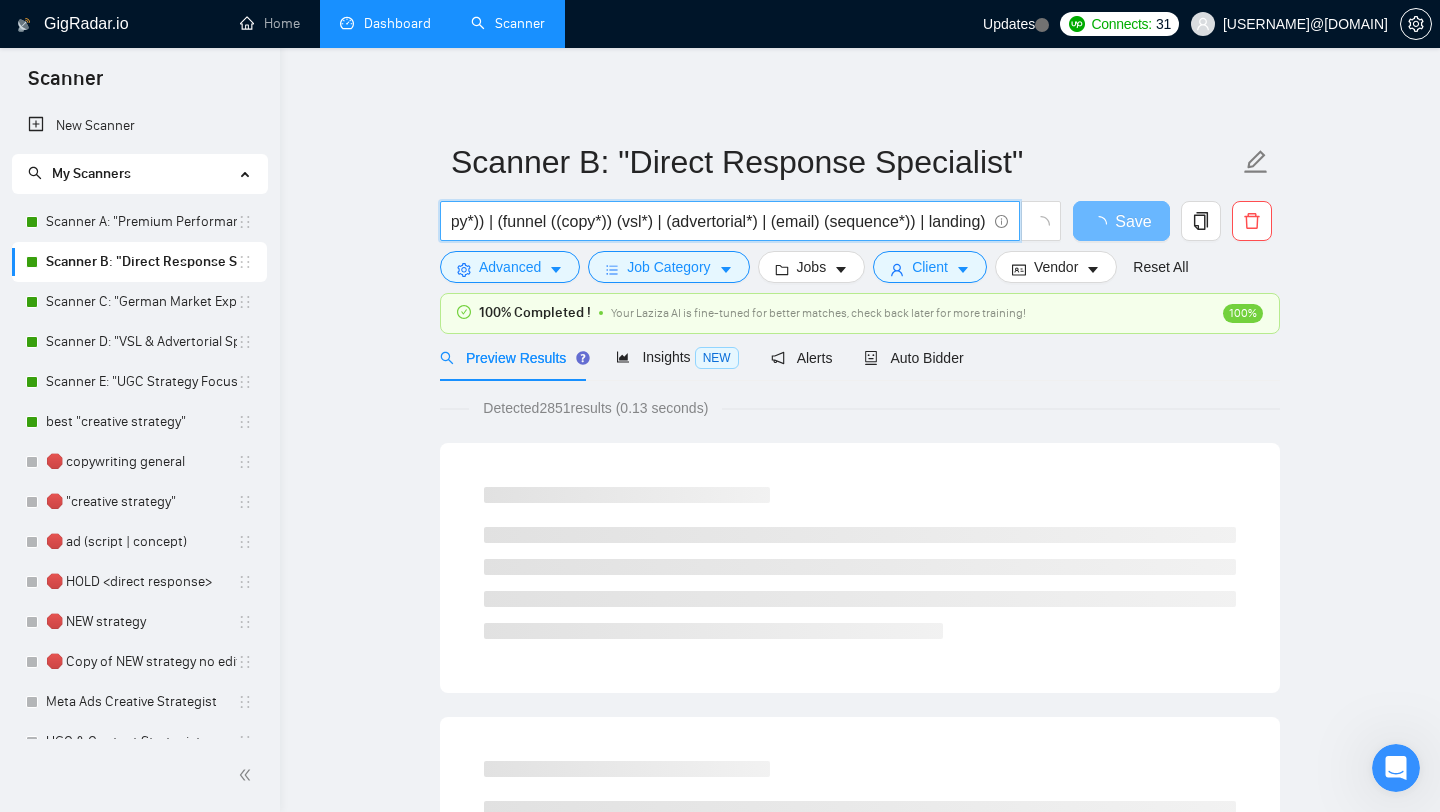 scroll, scrollTop: 0, scrollLeft: 413, axis: horizontal 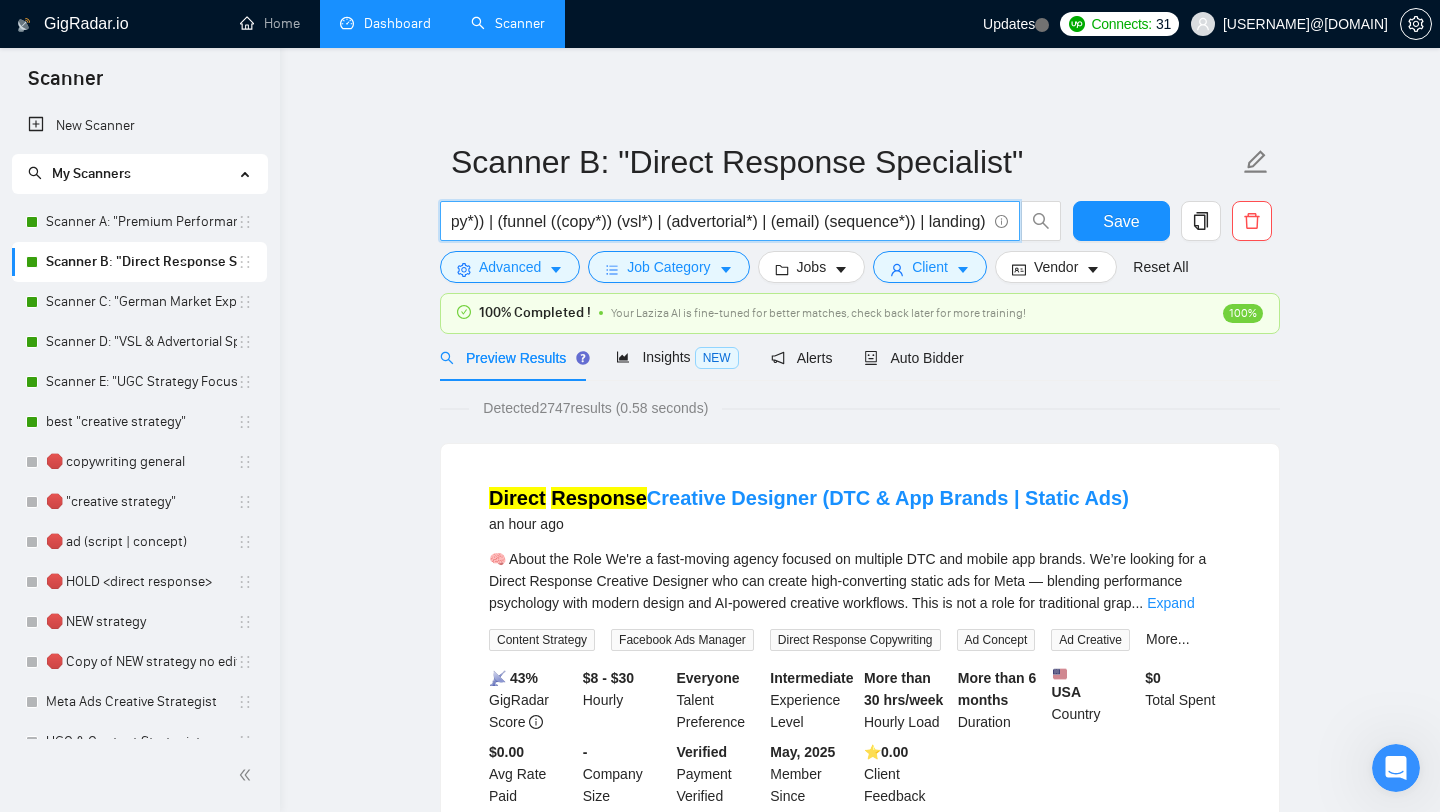 click on "(("direct response") | ((conversion (copy*)) | (sales (copy*)) | (funnel ((copy*)) (vsl*) | (advertorial*) | (email) (sequence*)) | landing)" at bounding box center [719, 221] 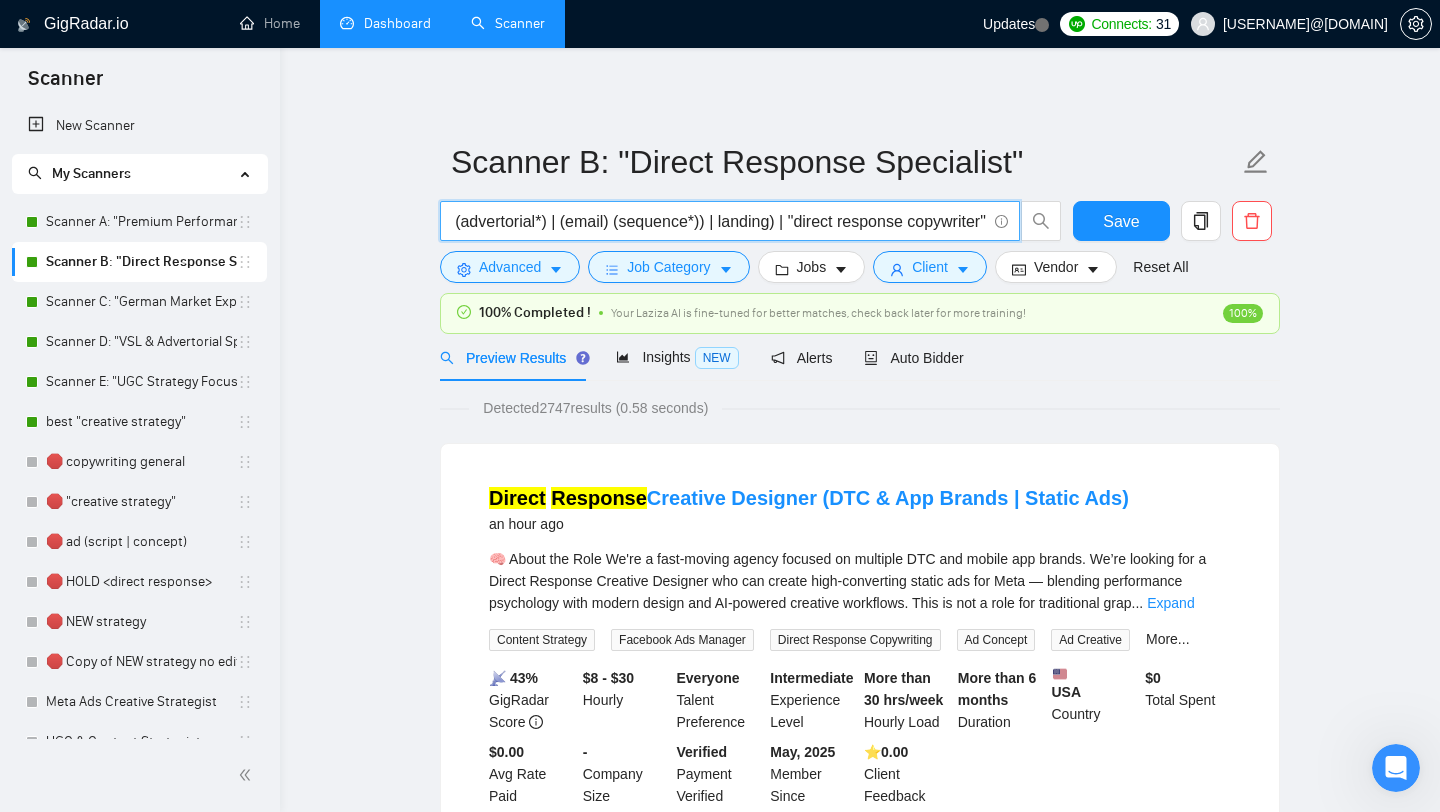 scroll, scrollTop: 0, scrollLeft: 633, axis: horizontal 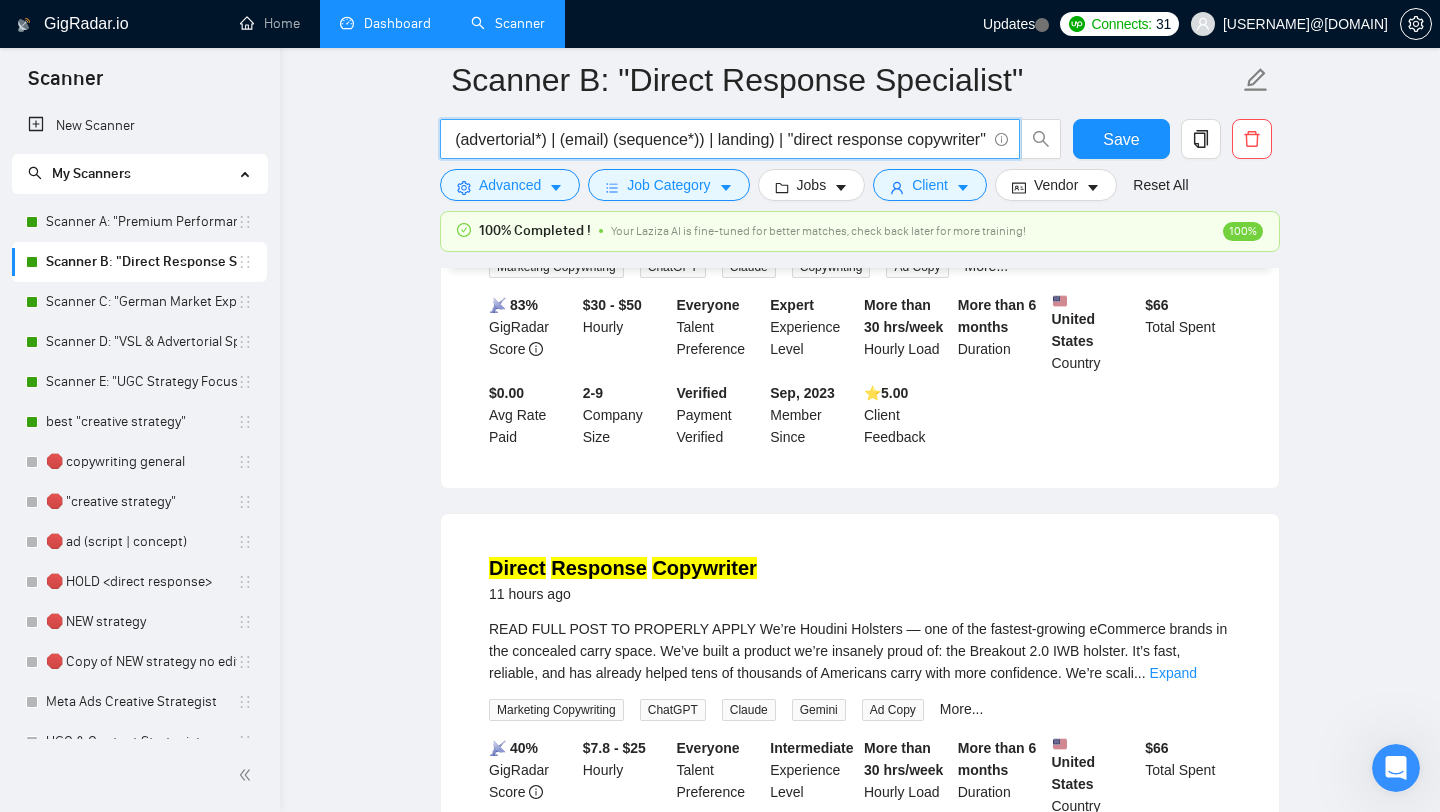 click on "(("direct response") | ((conversion (copy*)) | (sales (copy*)) | (funnel ((copy*)) (vsl*) | (advertorial*) | (email) (sequence*)) | landing) | "direct response copywriter"" at bounding box center (719, 139) 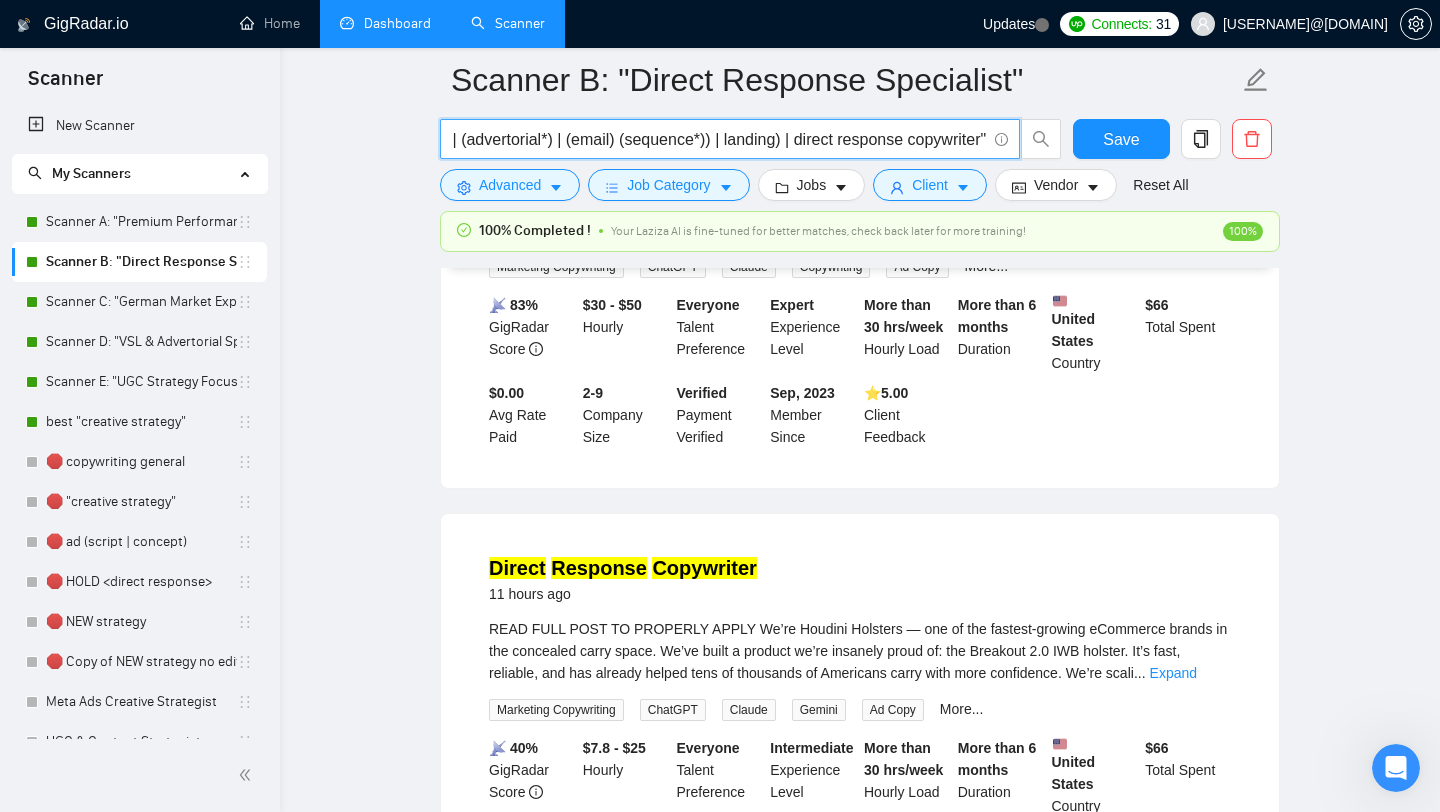 scroll, scrollTop: 0, scrollLeft: 626, axis: horizontal 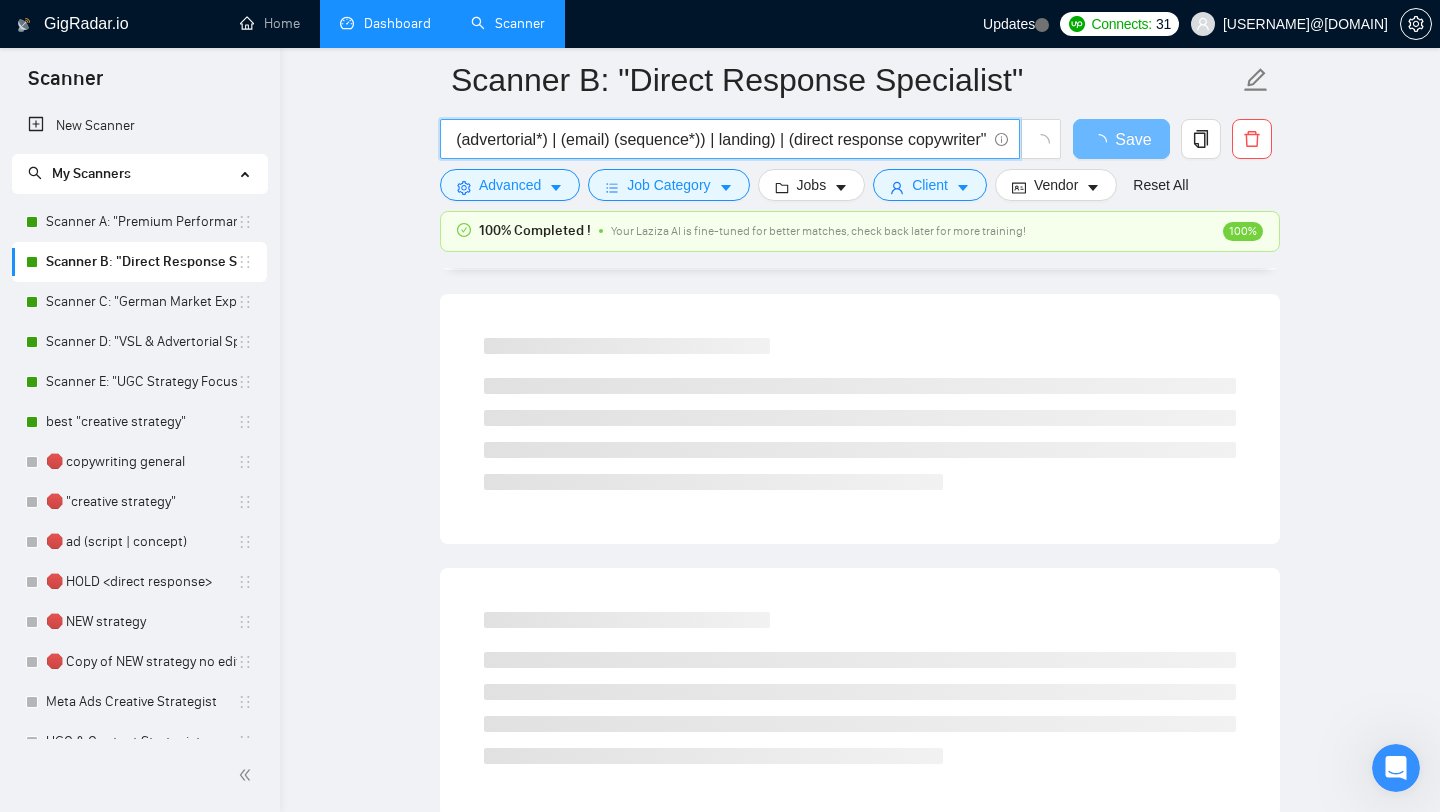 click on "(("direct response") | ((conversion (copy*)) | (sales (copy*)) | (funnel ((copy*)) (vsl*) | (advertorial*) | (email) (sequence*)) | landing) | (direct response copywriter"" at bounding box center [719, 139] 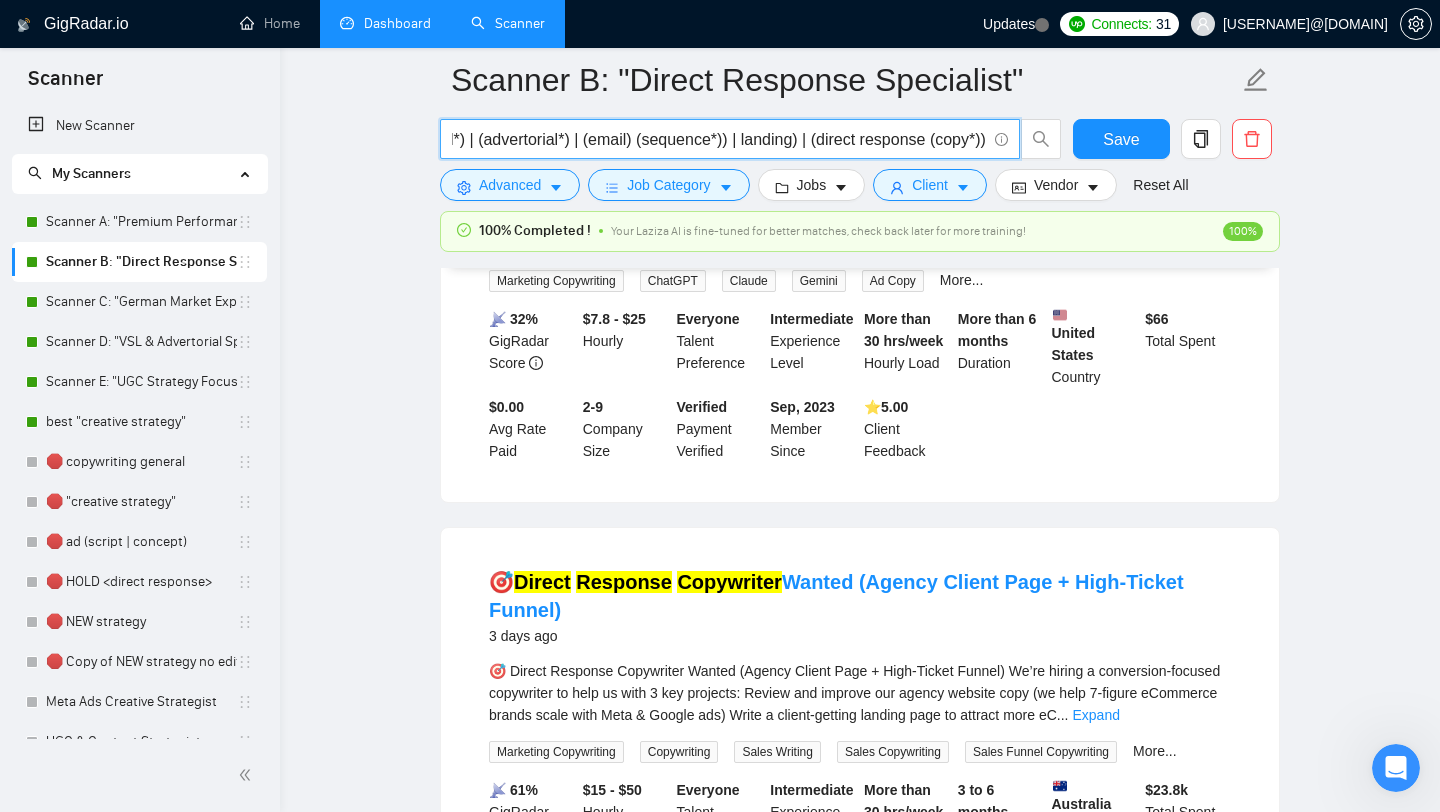 scroll, scrollTop: 0, scrollLeft: 607, axis: horizontal 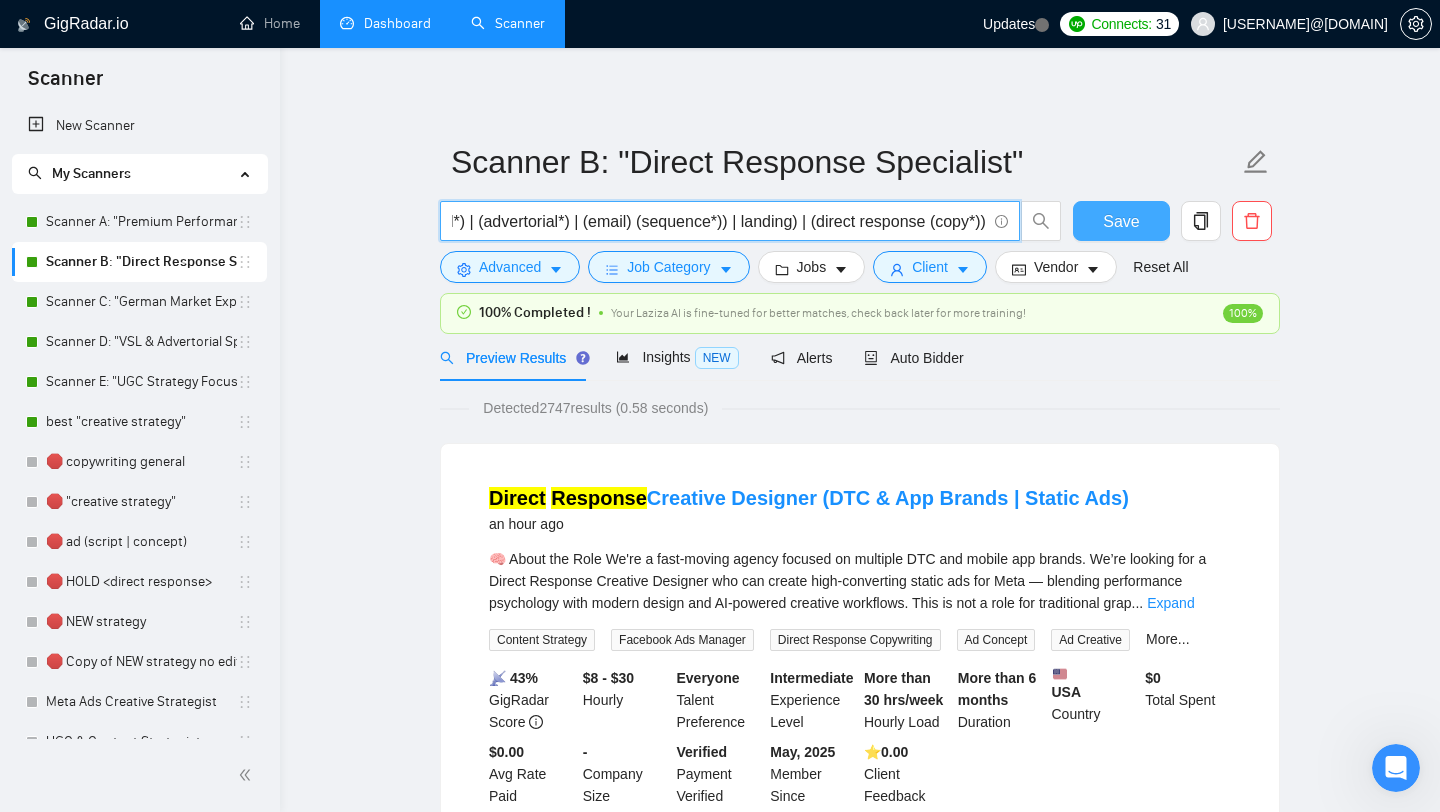 type on "(("direct response") | ((conversion (copy*)) | (sales (copy*)) | (funnel ((copy*)) (vsl*) | (advertorial*) | (email) (sequence*)) | landing) | (direct response (copy*))" 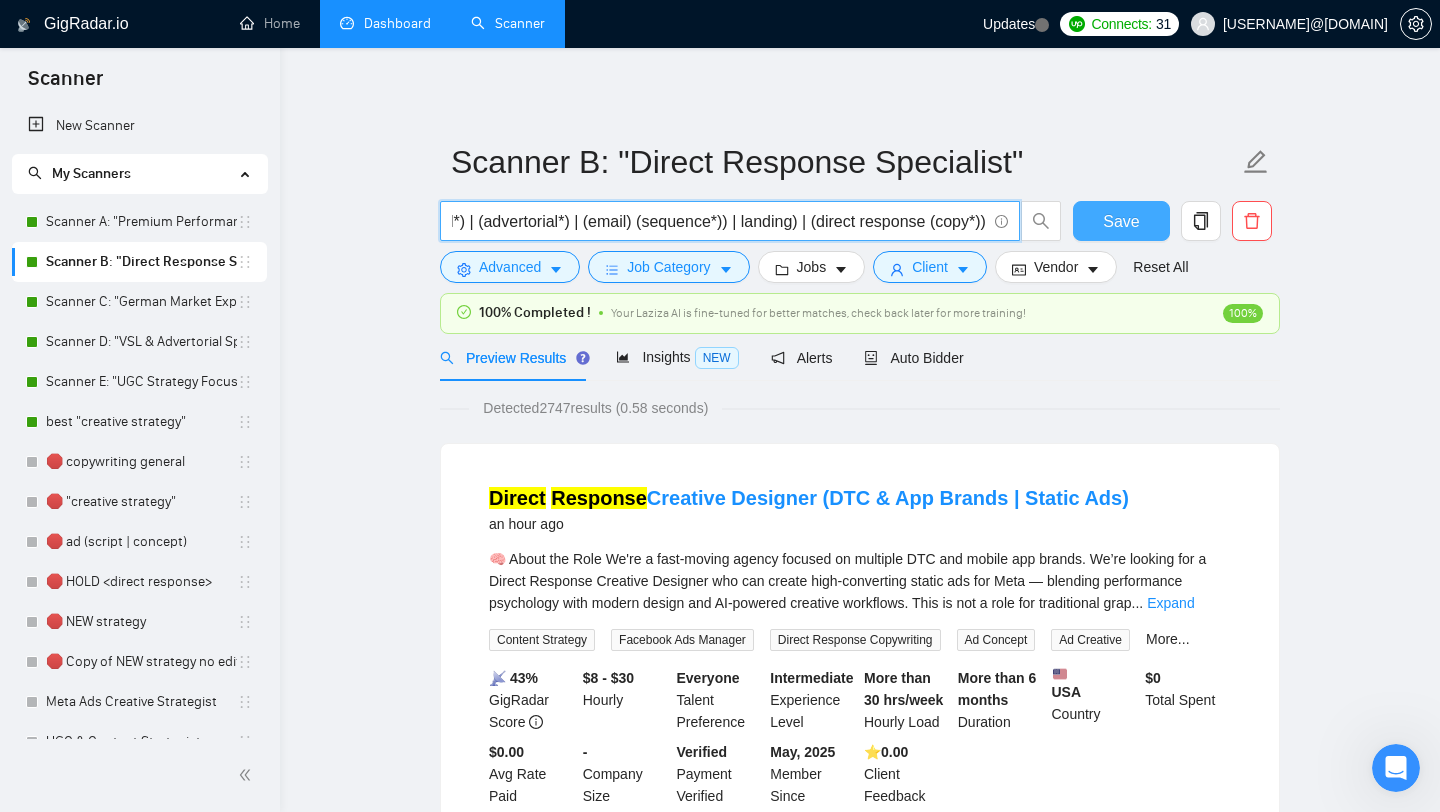 scroll, scrollTop: 0, scrollLeft: 0, axis: both 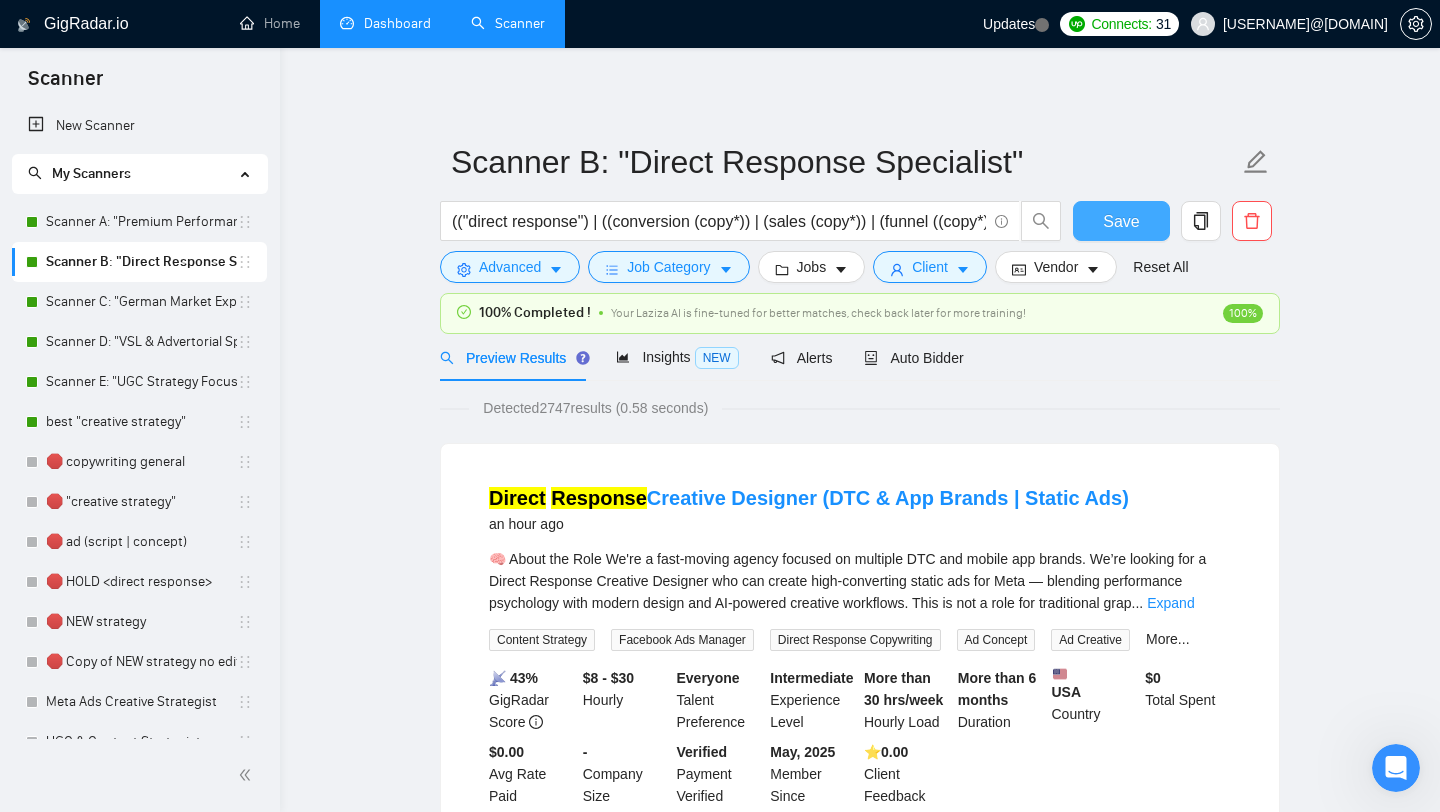 click on "Save" at bounding box center [1121, 221] 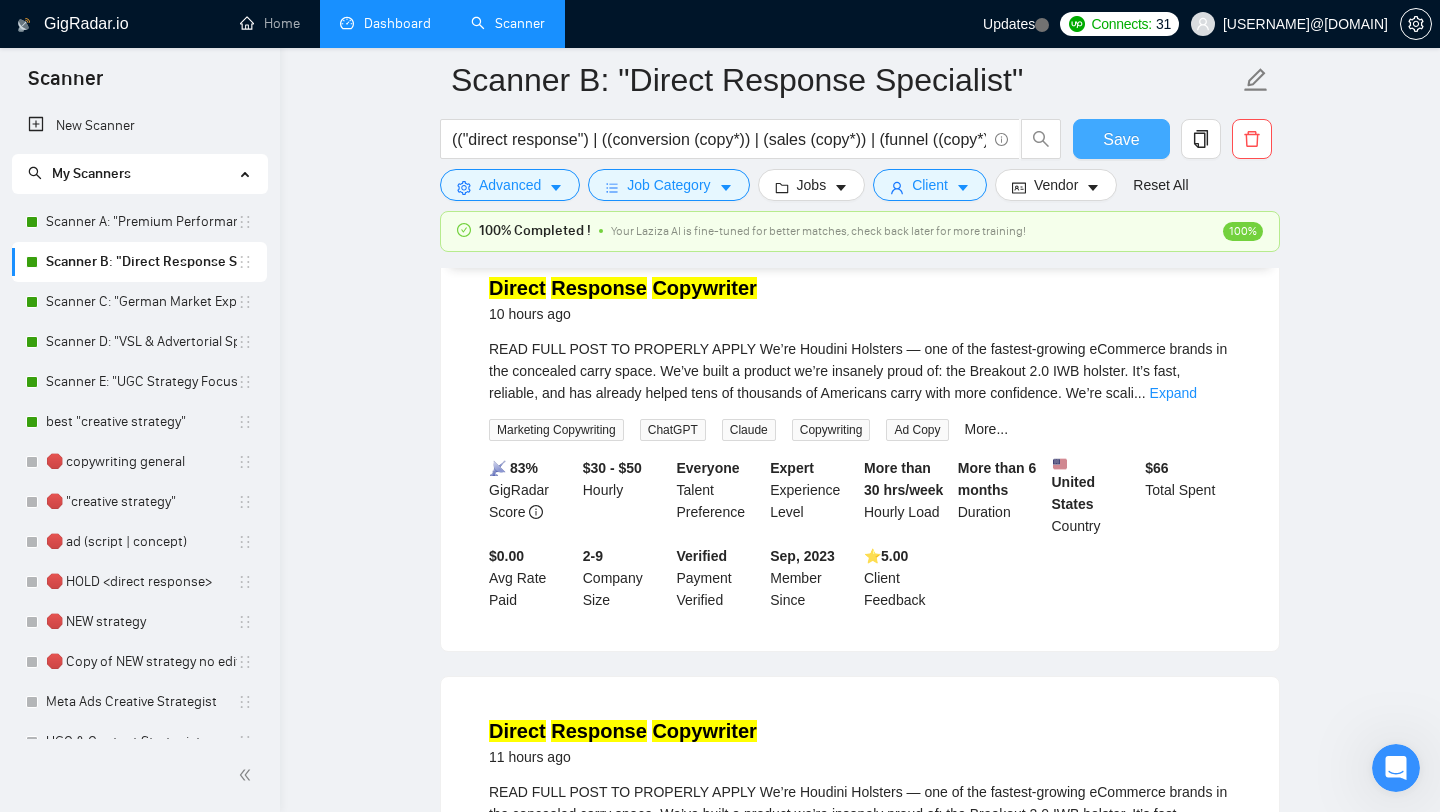 scroll, scrollTop: 1101, scrollLeft: 0, axis: vertical 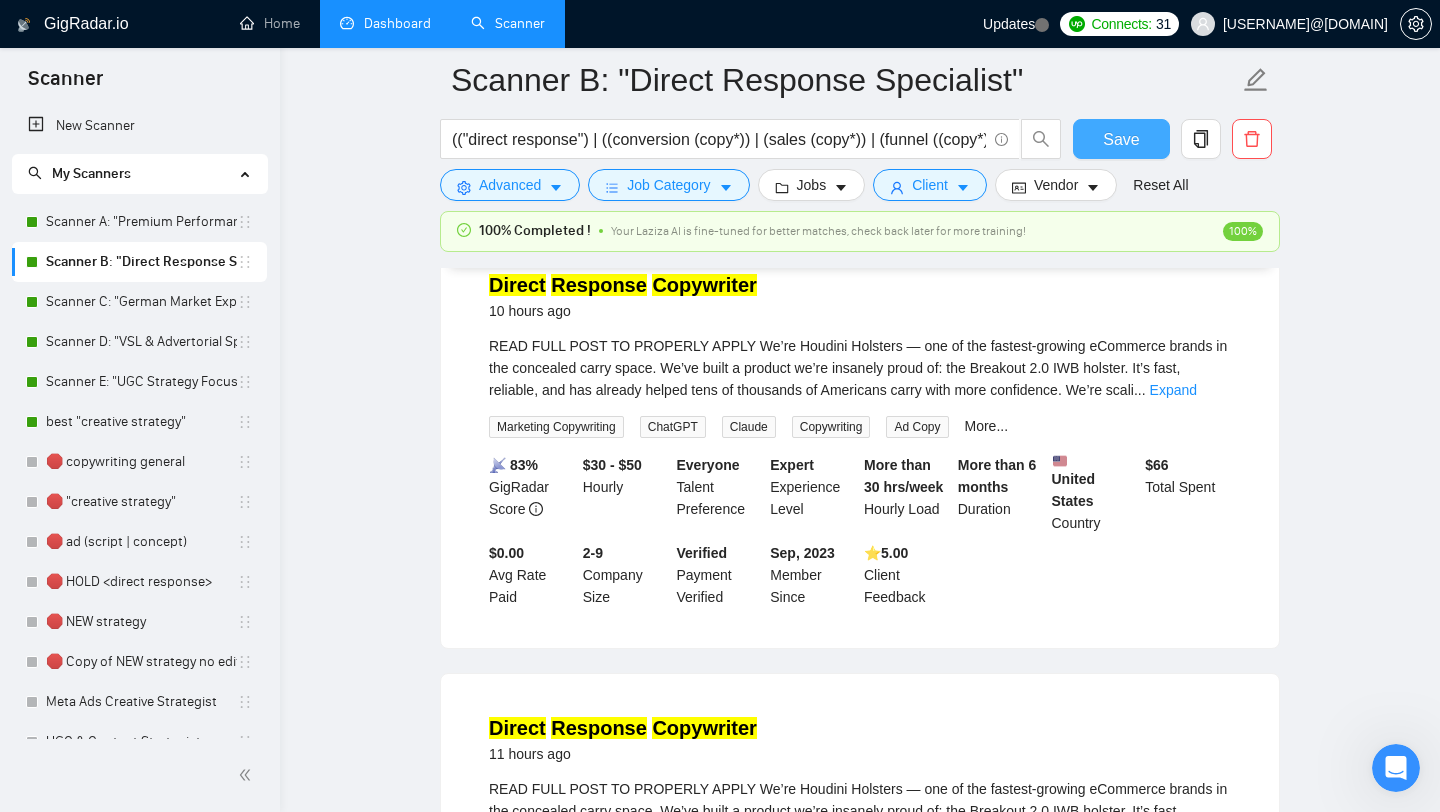 click on "Save" at bounding box center [1121, 139] 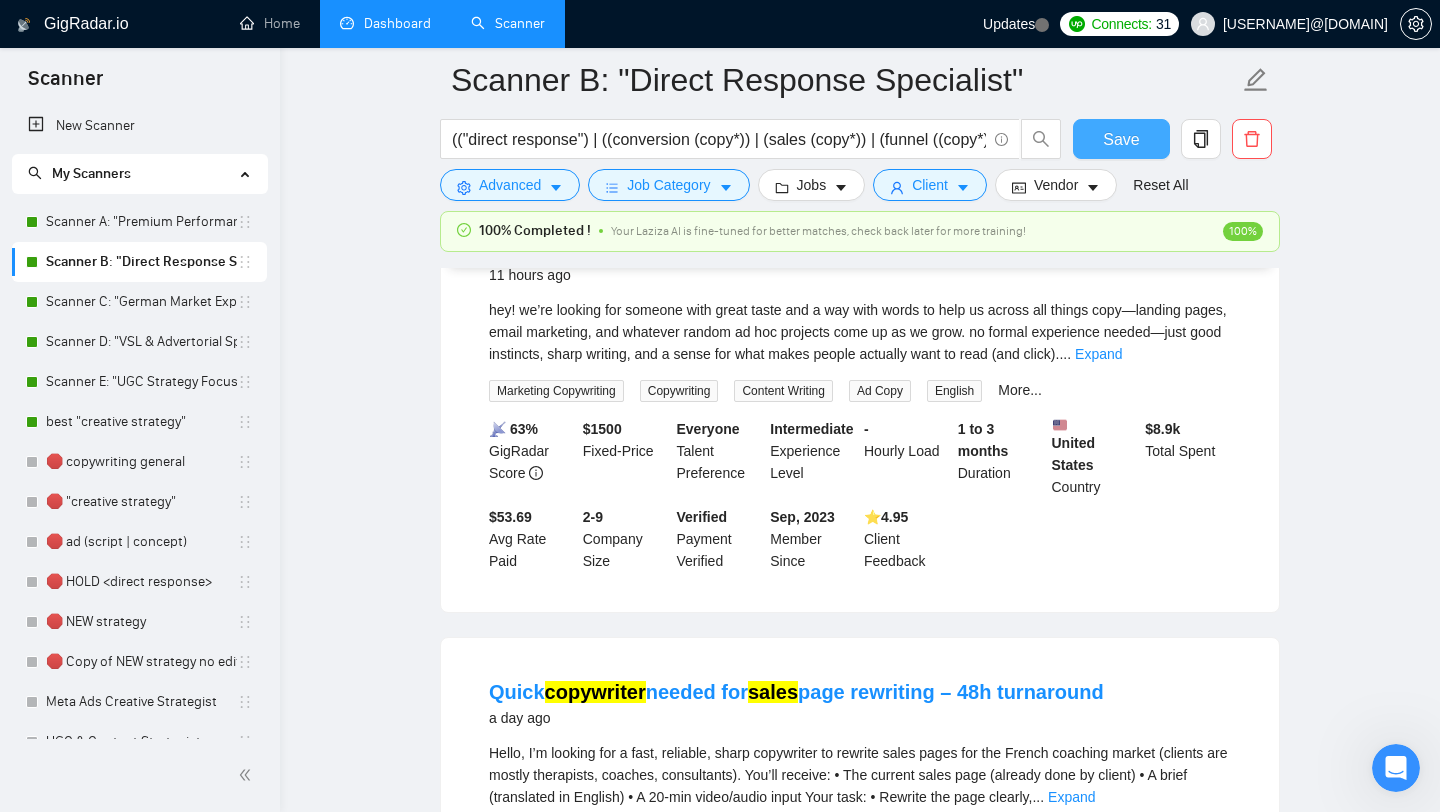 scroll, scrollTop: 2048, scrollLeft: 0, axis: vertical 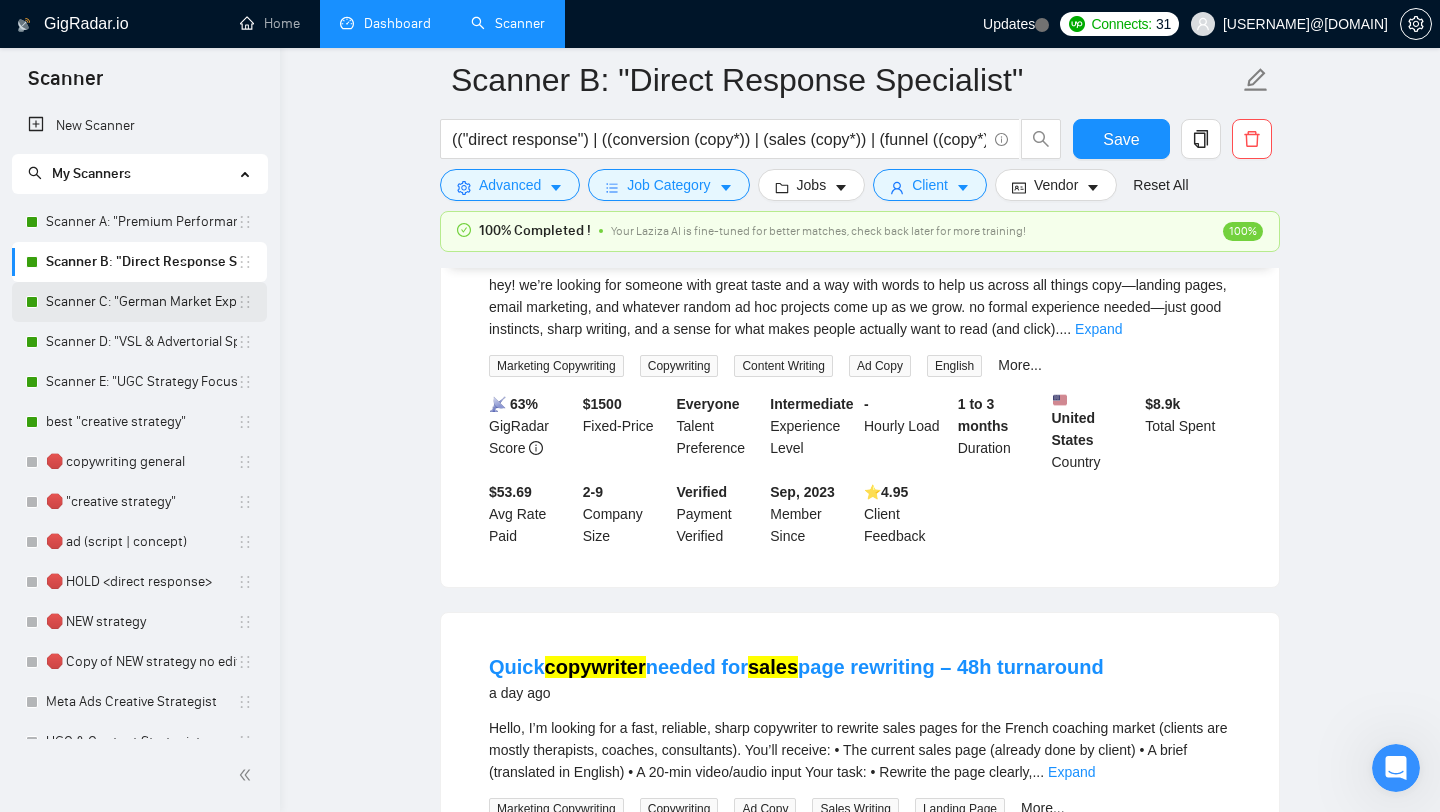 click on "Scanner C: "German Market Expert"" at bounding box center (141, 302) 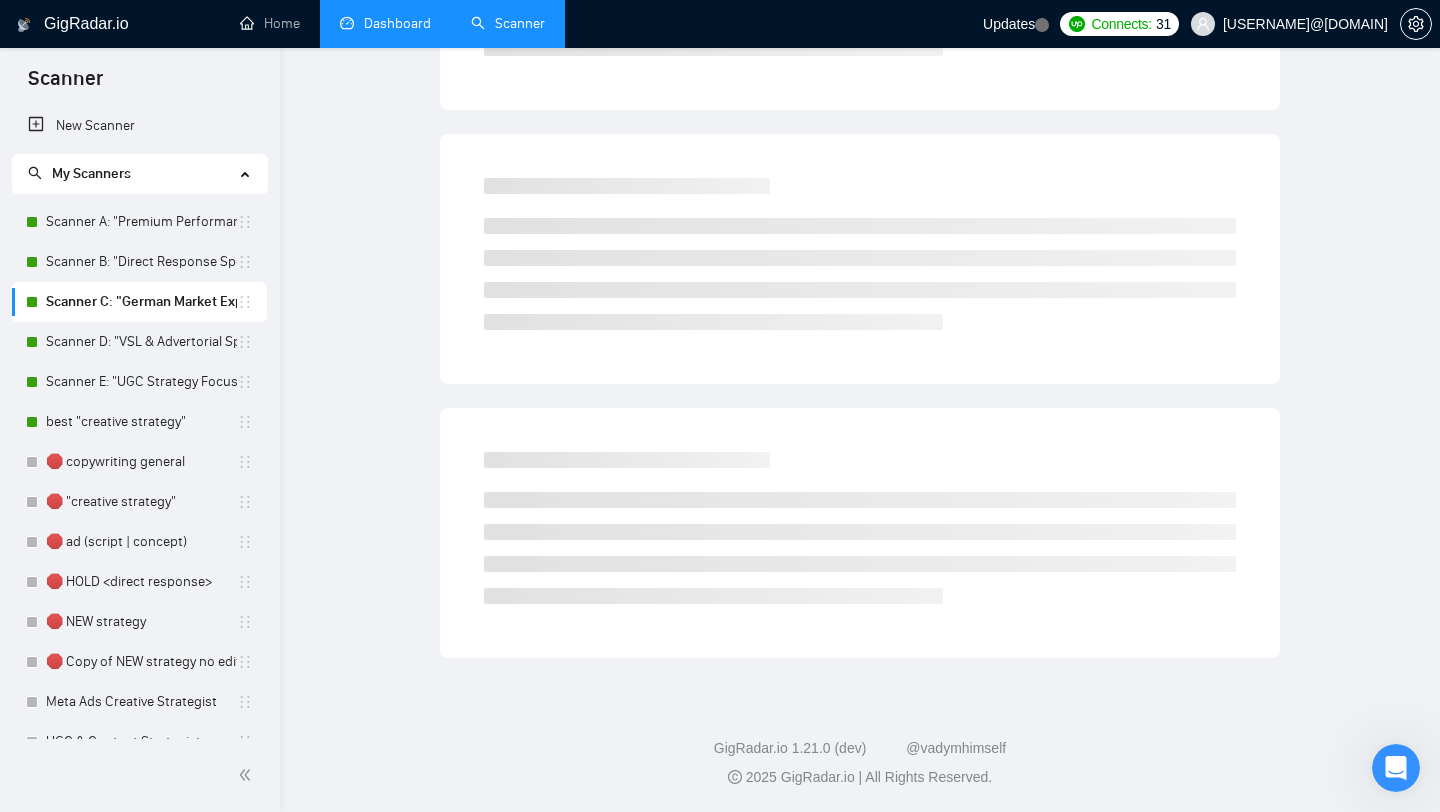 scroll, scrollTop: 0, scrollLeft: 0, axis: both 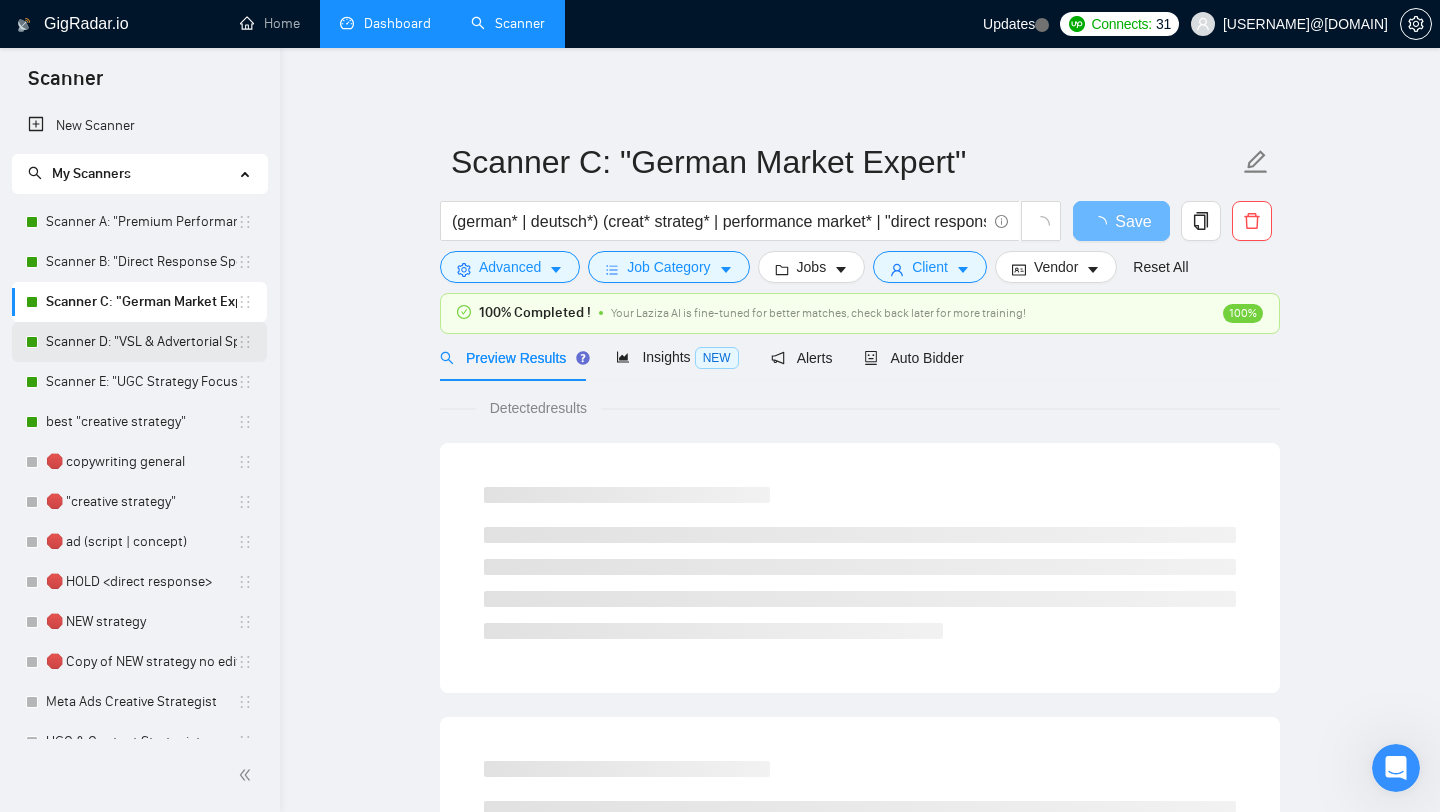 click on "Scanner D: "VSL & Advertorial Specialist"" at bounding box center [141, 342] 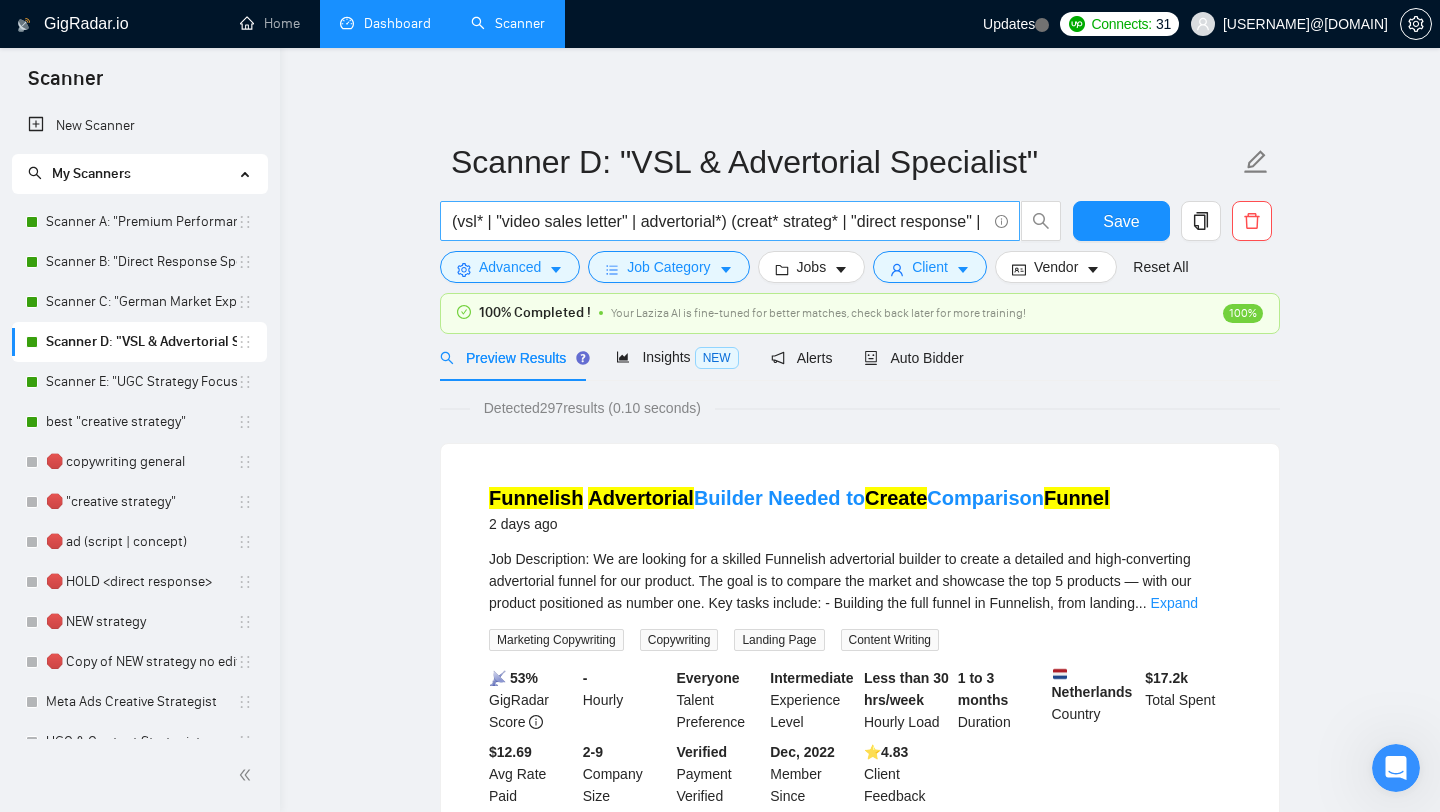 click on "(vsl* | "video sales letter" | advertorial*) (creat* strateg* | "direct response" | performance market* | copy* | funnel*)" at bounding box center (719, 221) 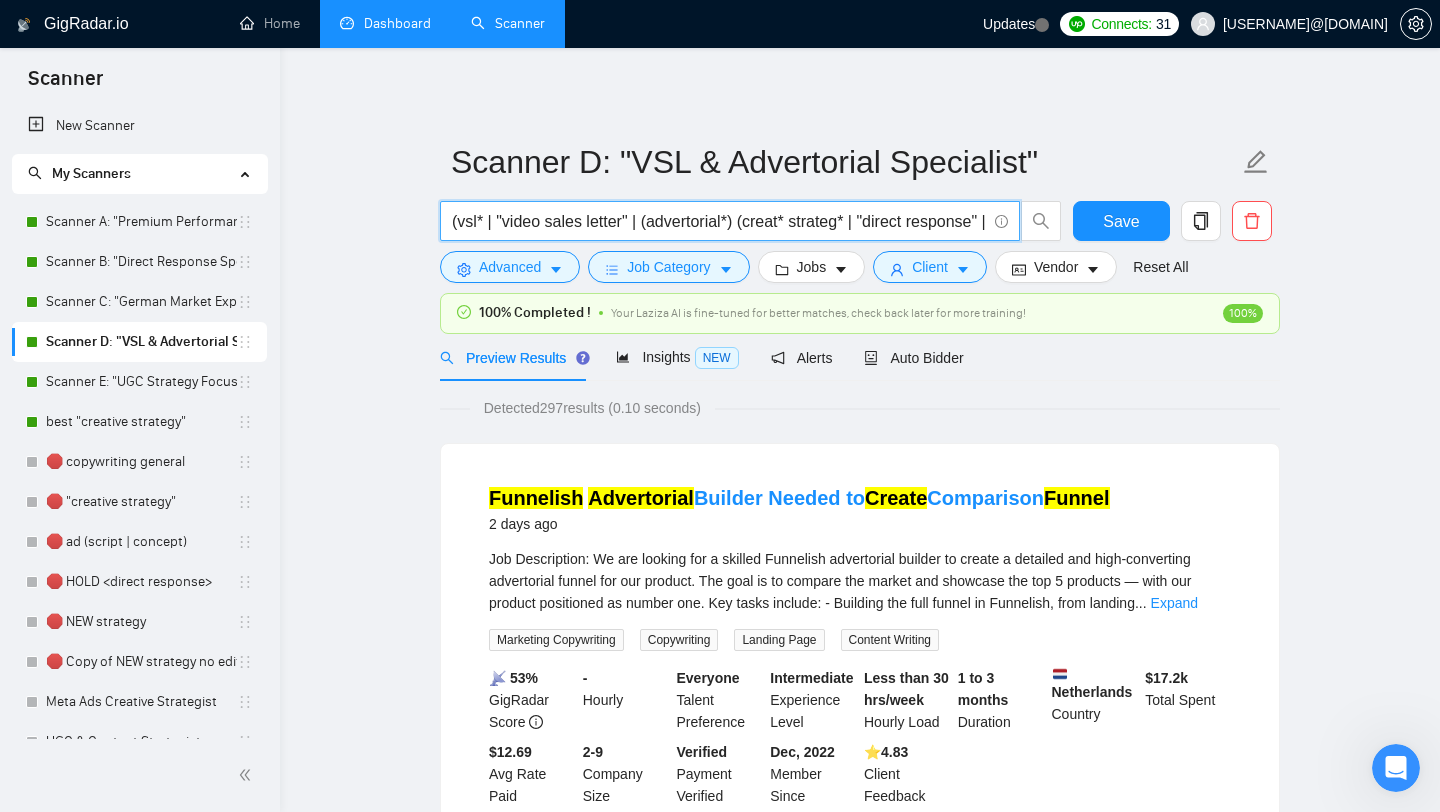 click on "(vsl* | "video sales letter" | (advertorial*) (creat* strateg* | "direct response" | performance market* | copy* | funnel*)" at bounding box center (719, 221) 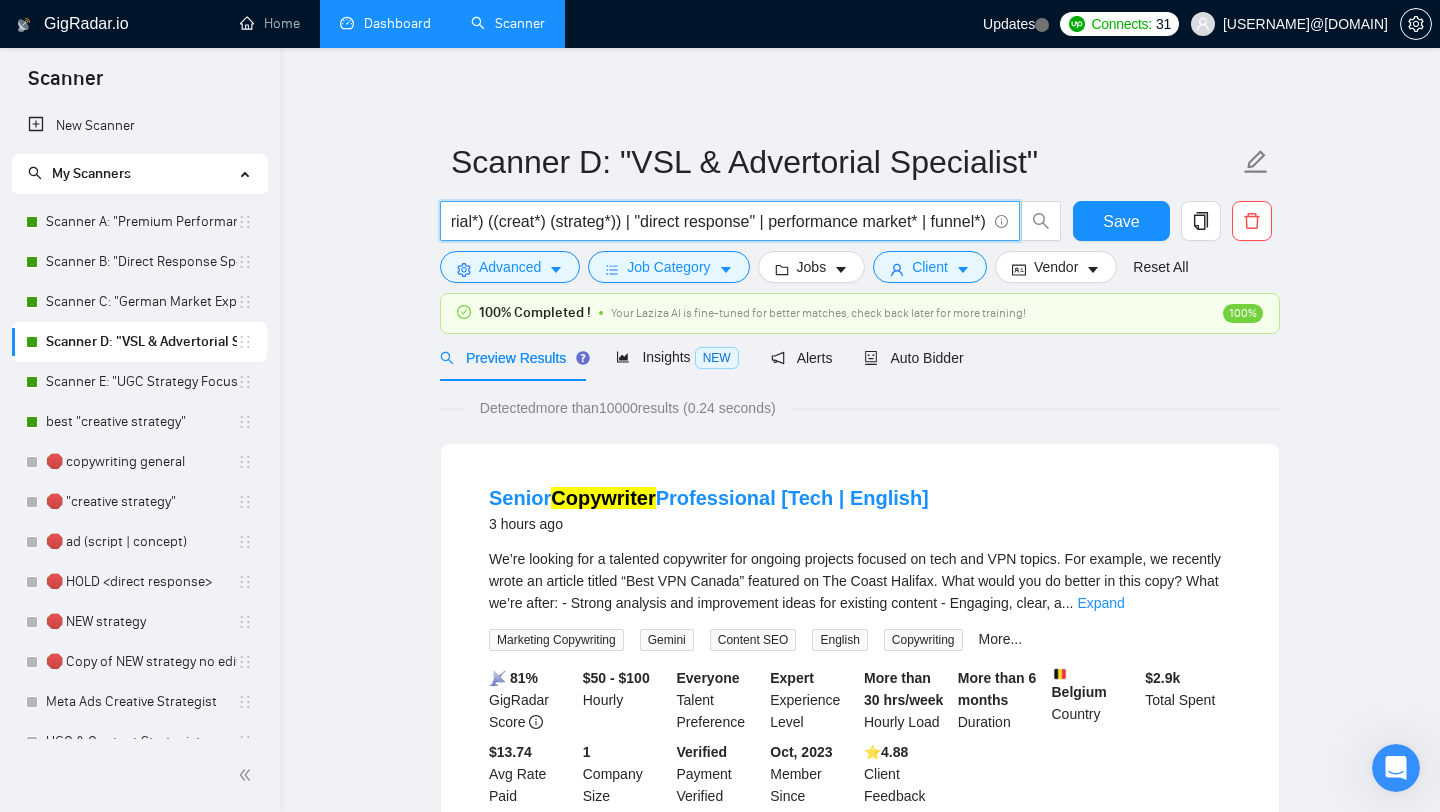 scroll, scrollTop: 0, scrollLeft: 286, axis: horizontal 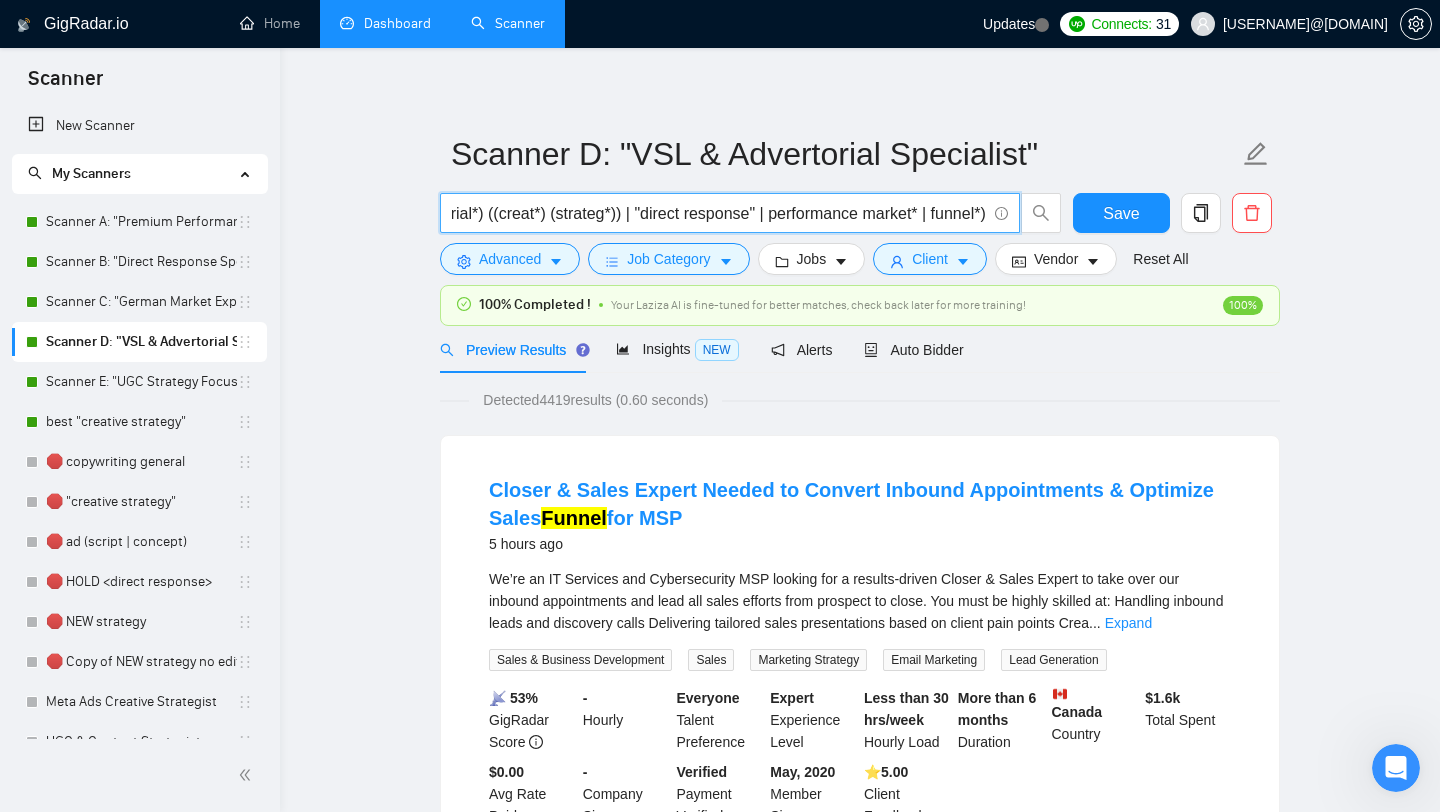 drag, startPoint x: 927, startPoint y: 215, endPoint x: 979, endPoint y: 213, distance: 52.03845 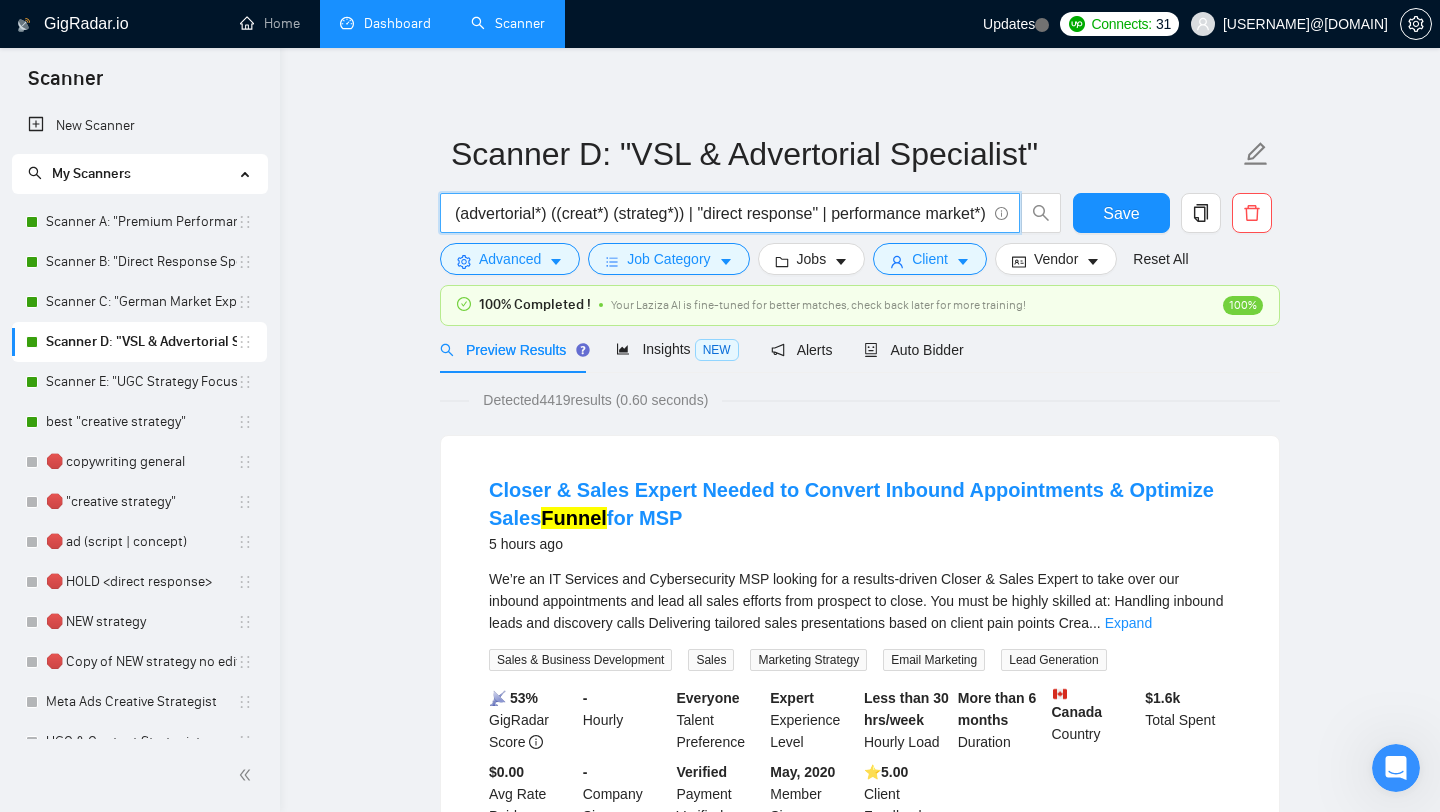 scroll, scrollTop: 0, scrollLeft: 221, axis: horizontal 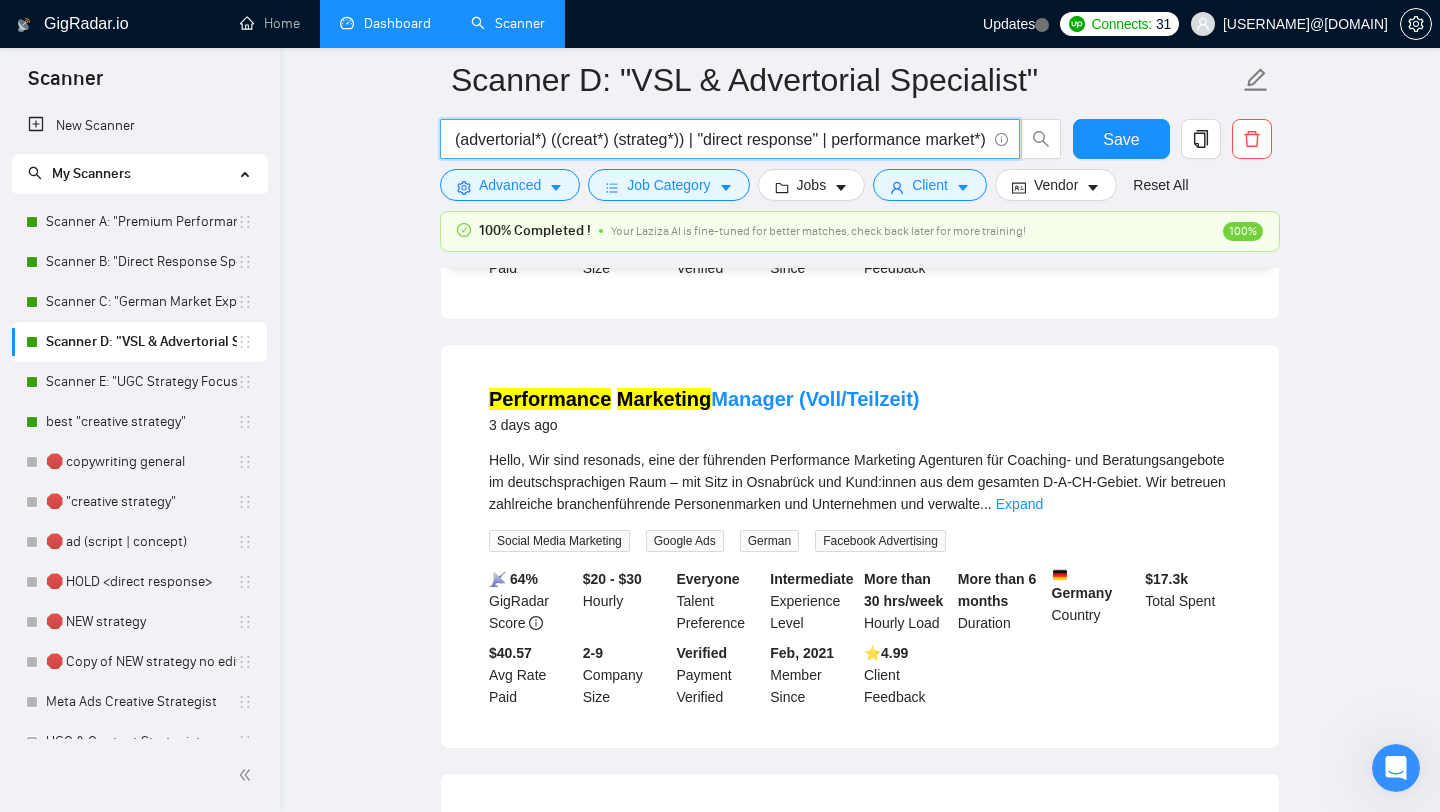 drag, startPoint x: 981, startPoint y: 137, endPoint x: 828, endPoint y: 137, distance: 153 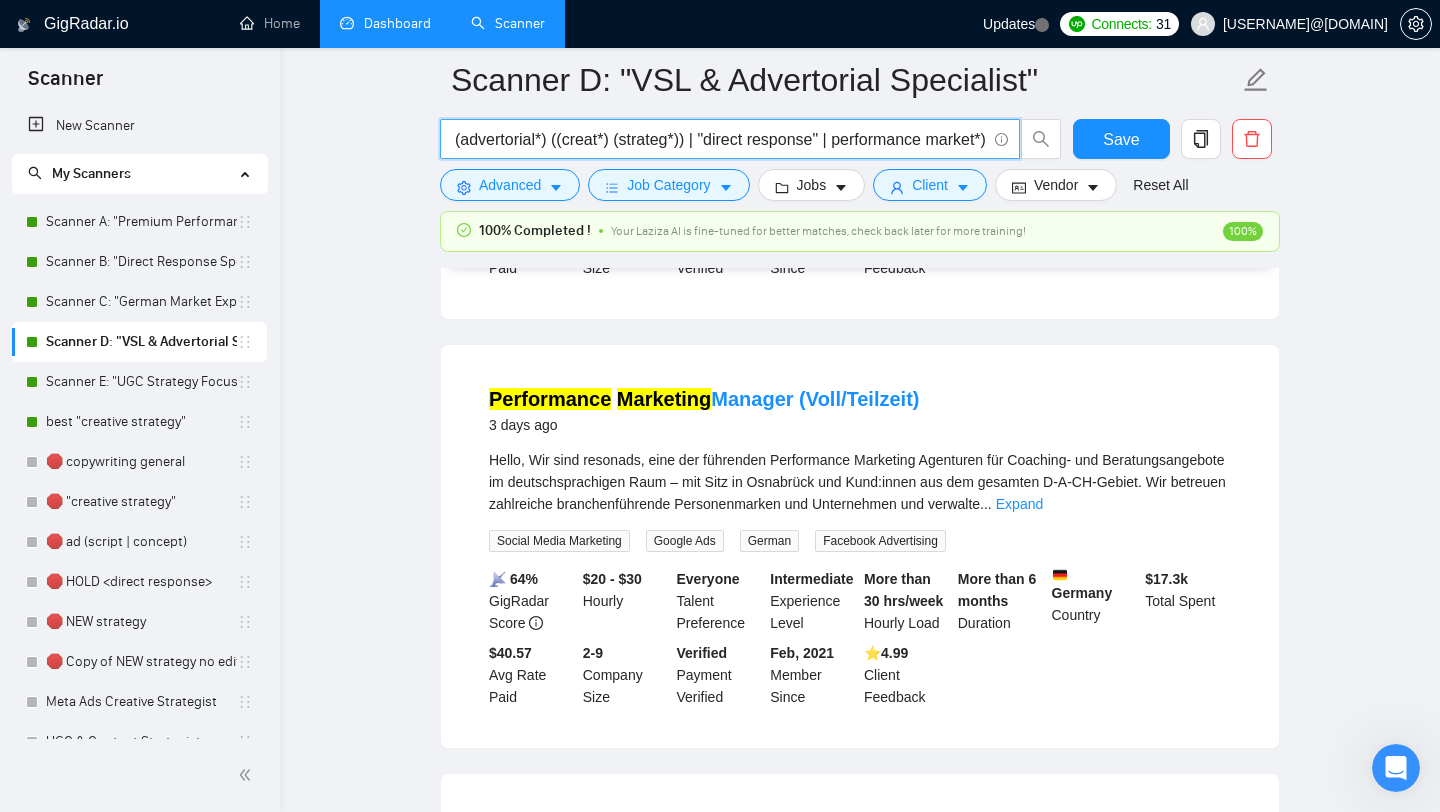 click on "(vsl*) | "video sales letter" | (advertorial*) ((creat*) (strateg*)) | "direct response" | performance market*)" at bounding box center [719, 139] 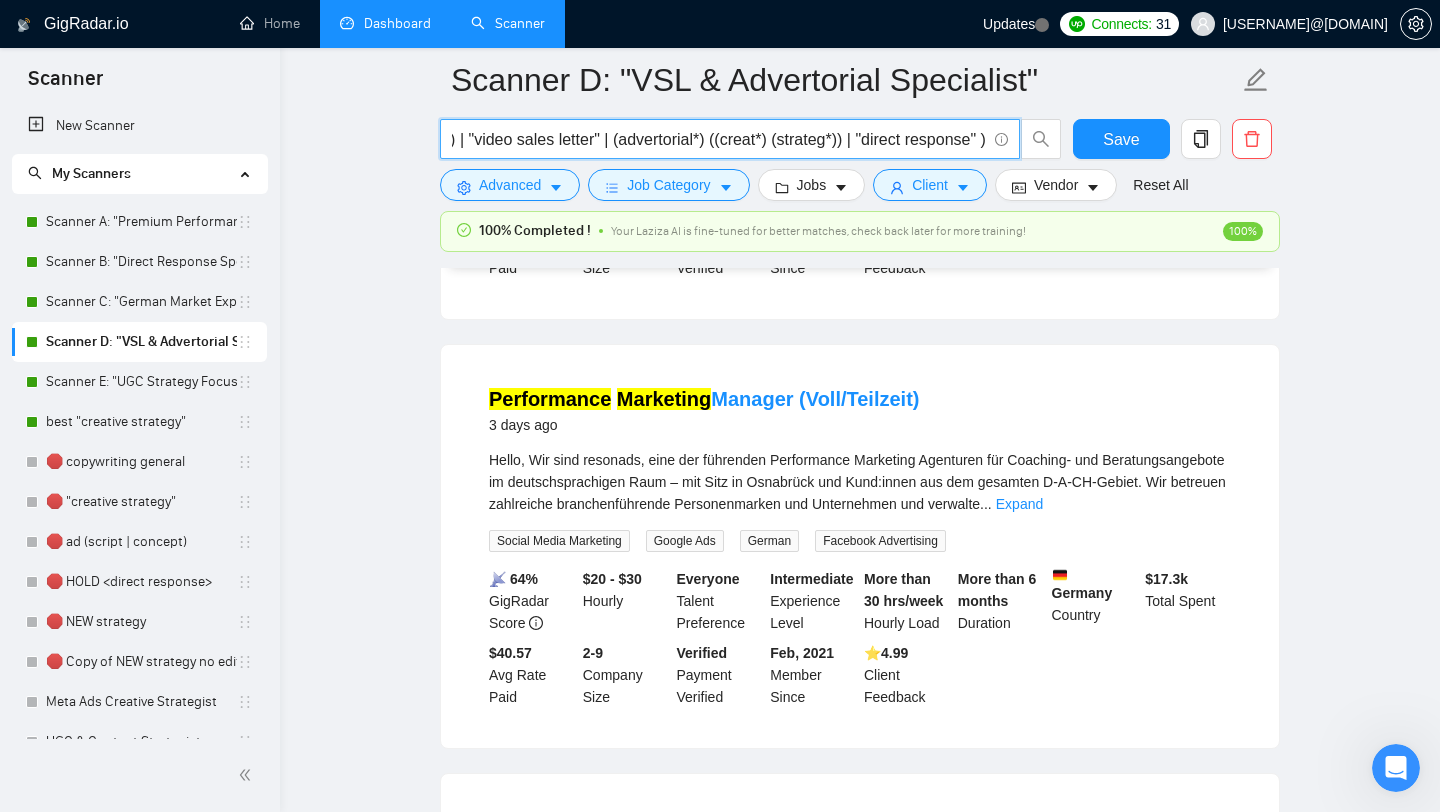 scroll, scrollTop: 0, scrollLeft: 58, axis: horizontal 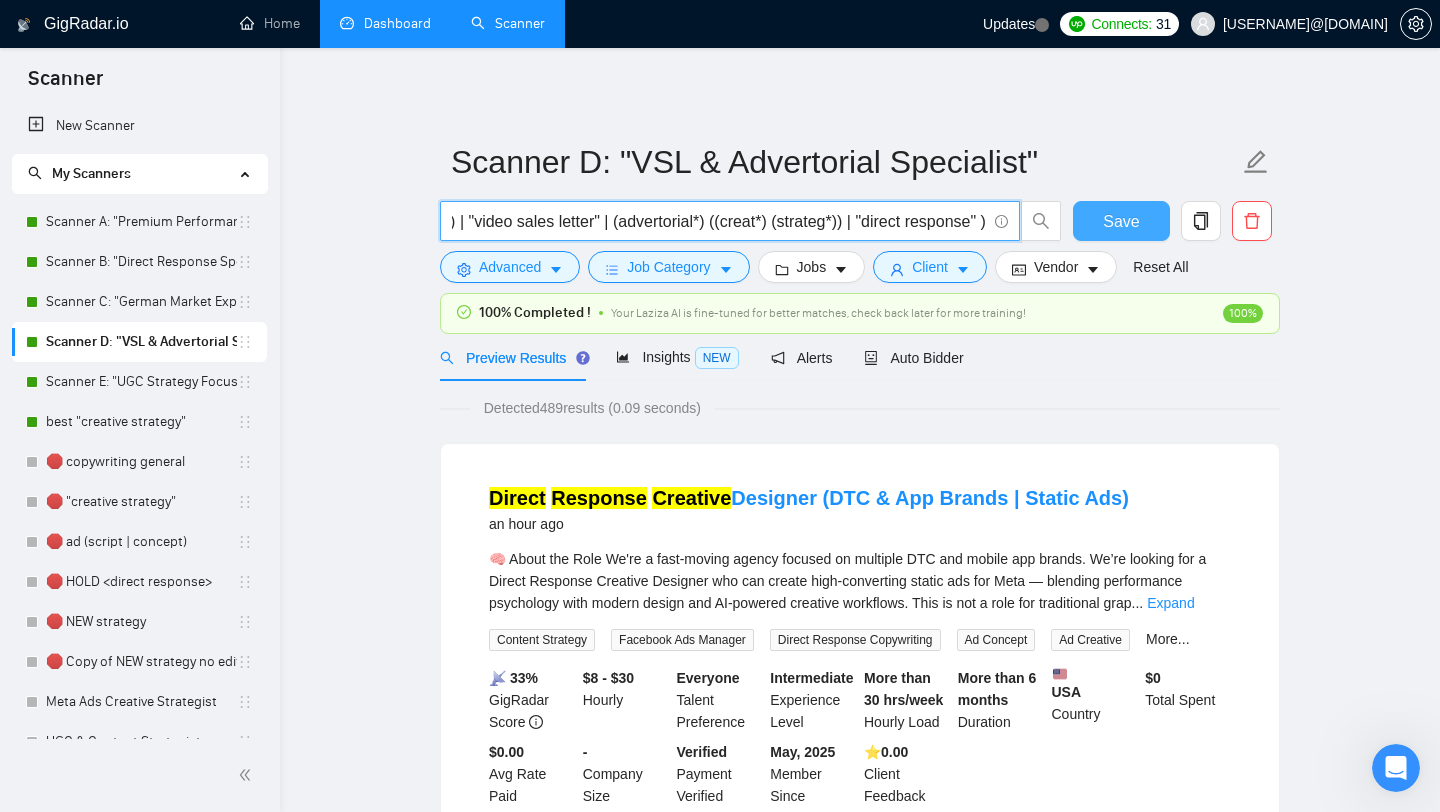 type on "(vsl*) | "video sales letter" | (advertorial*) ((creat*) (strateg*)) | "direct response" )" 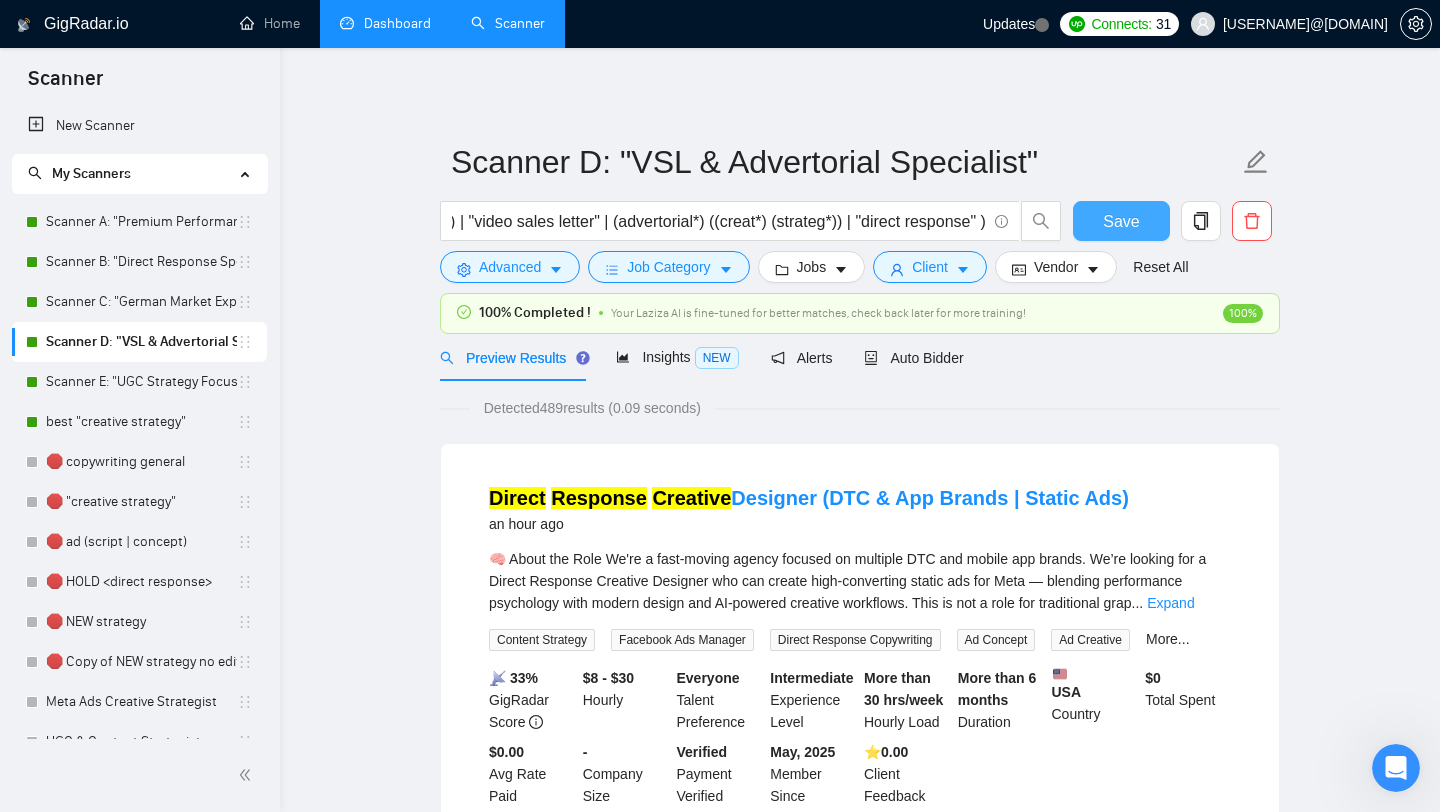 click on "Save" at bounding box center [1121, 221] 